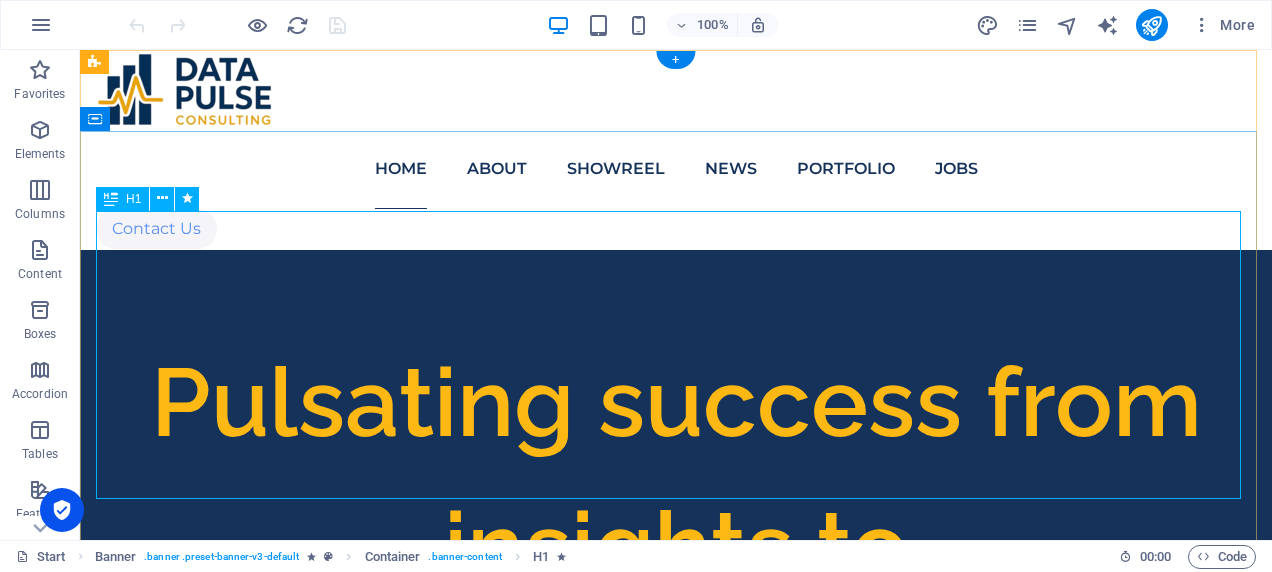 scroll, scrollTop: 0, scrollLeft: 0, axis: both 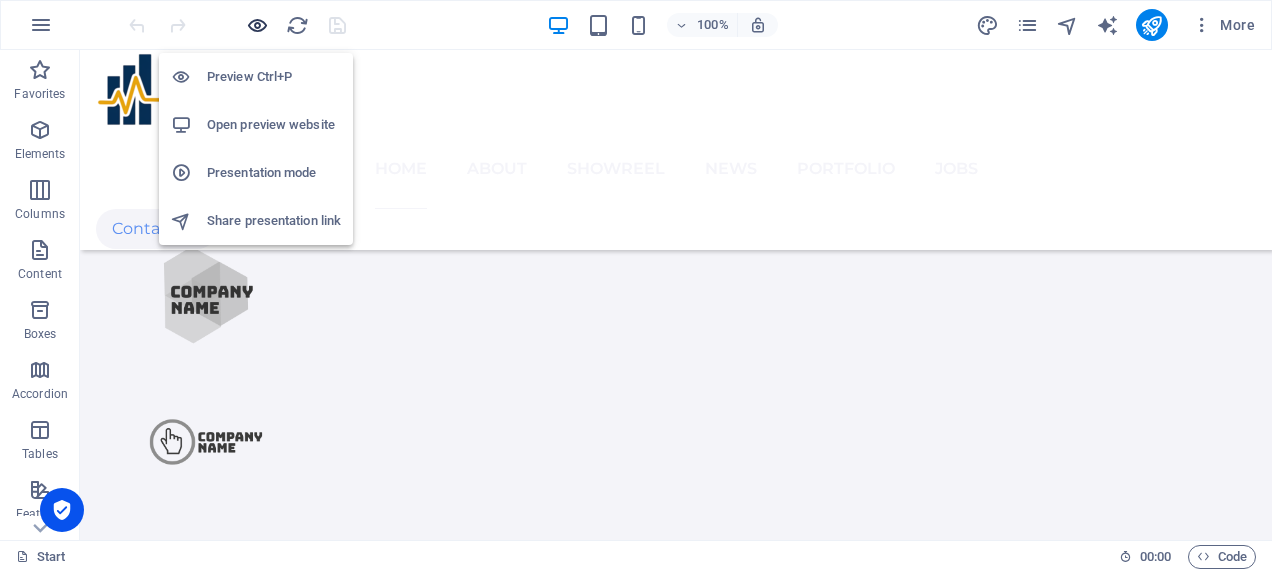 click at bounding box center [257, 25] 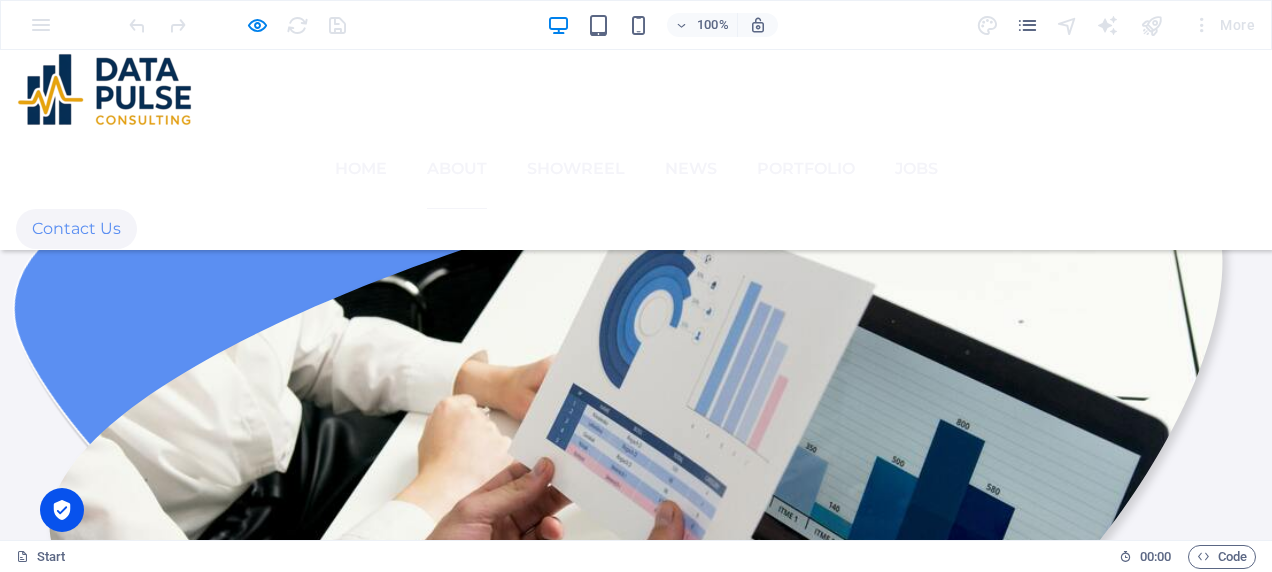 scroll, scrollTop: 3290, scrollLeft: 0, axis: vertical 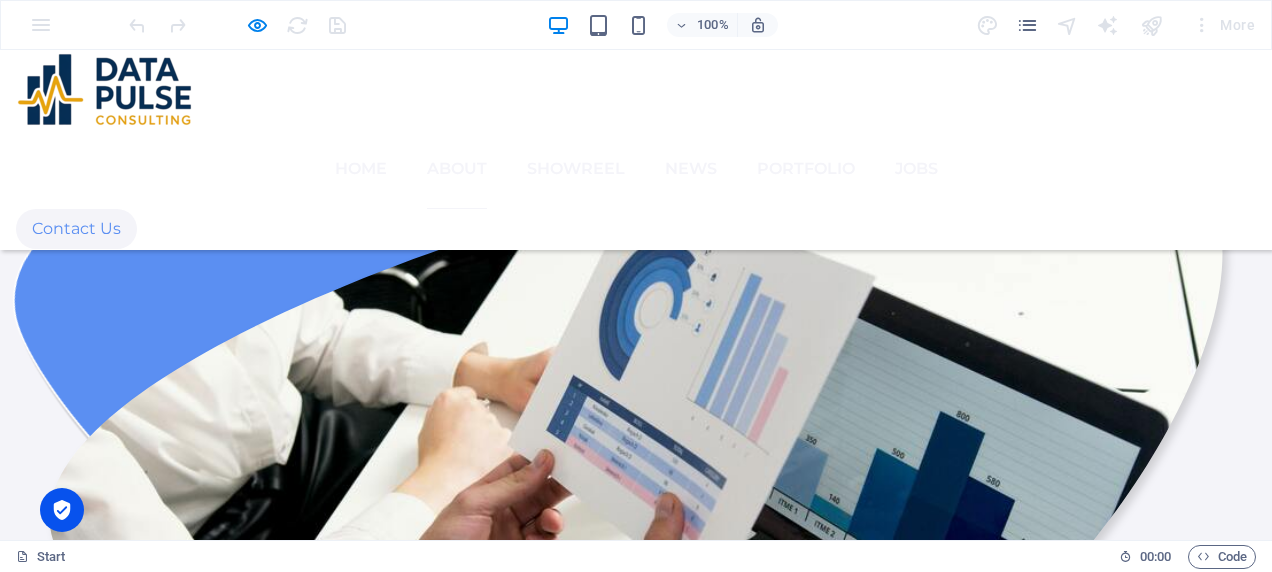 click on "Why Data Pulse" at bounding box center (299, 4265) 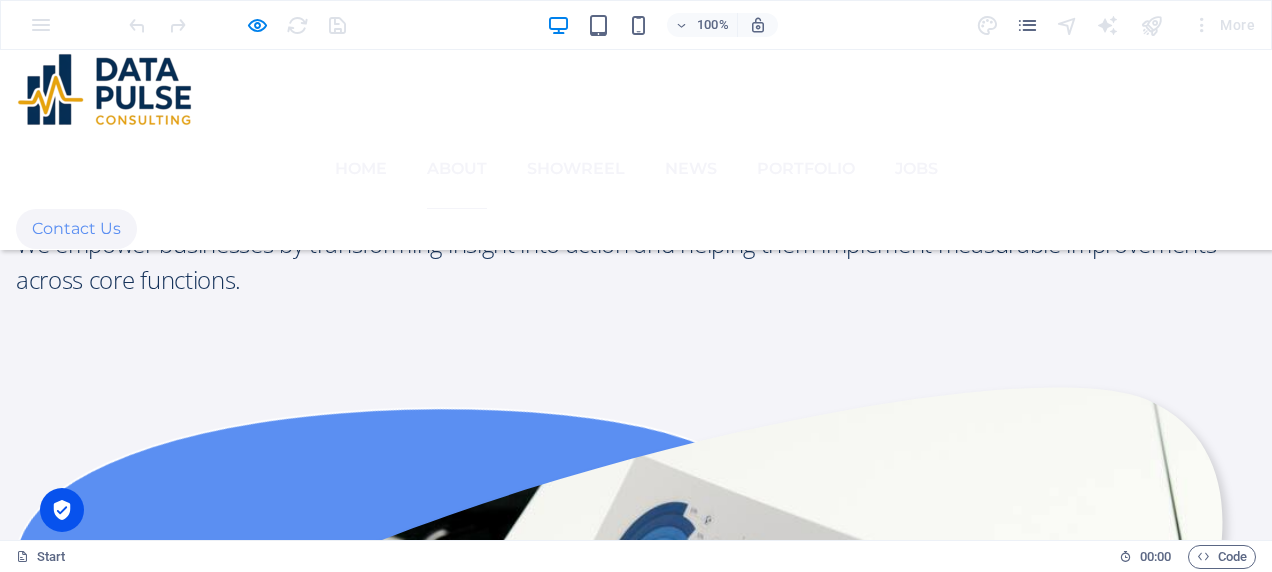 scroll, scrollTop: 3020, scrollLeft: 0, axis: vertical 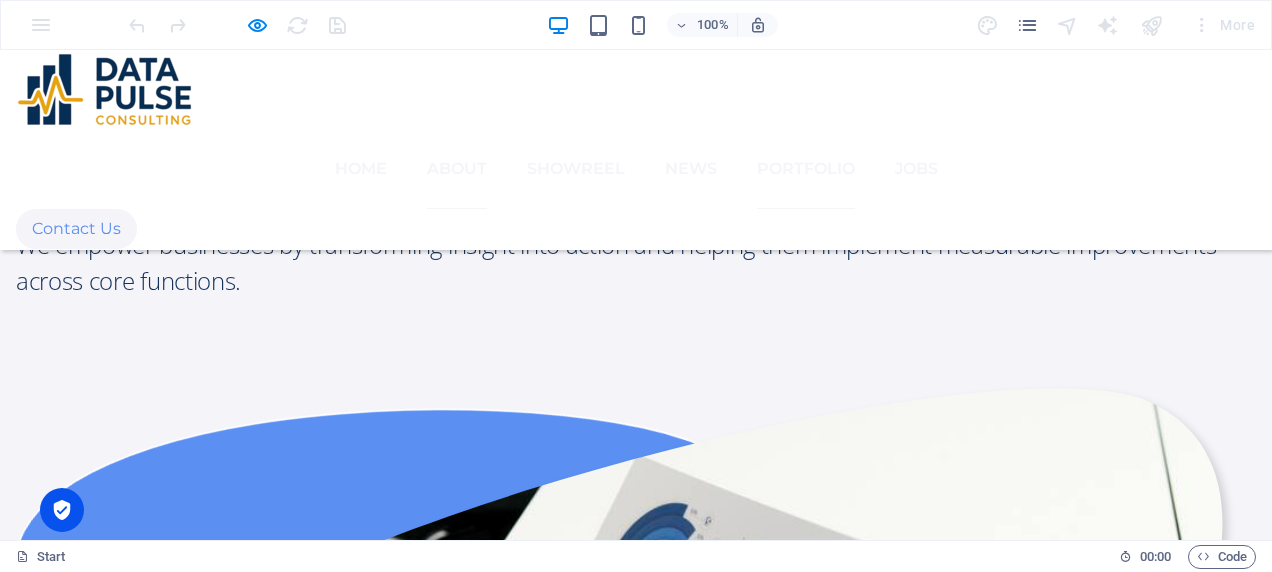 click on "Portfolio" at bounding box center (806, 169) 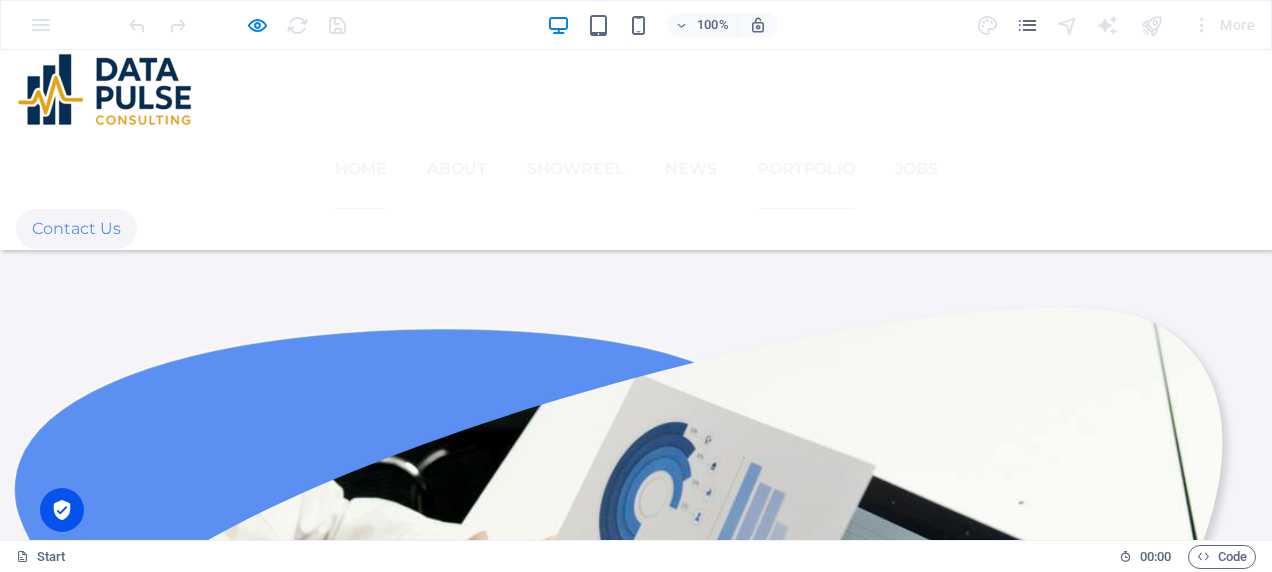 scroll, scrollTop: 0, scrollLeft: 0, axis: both 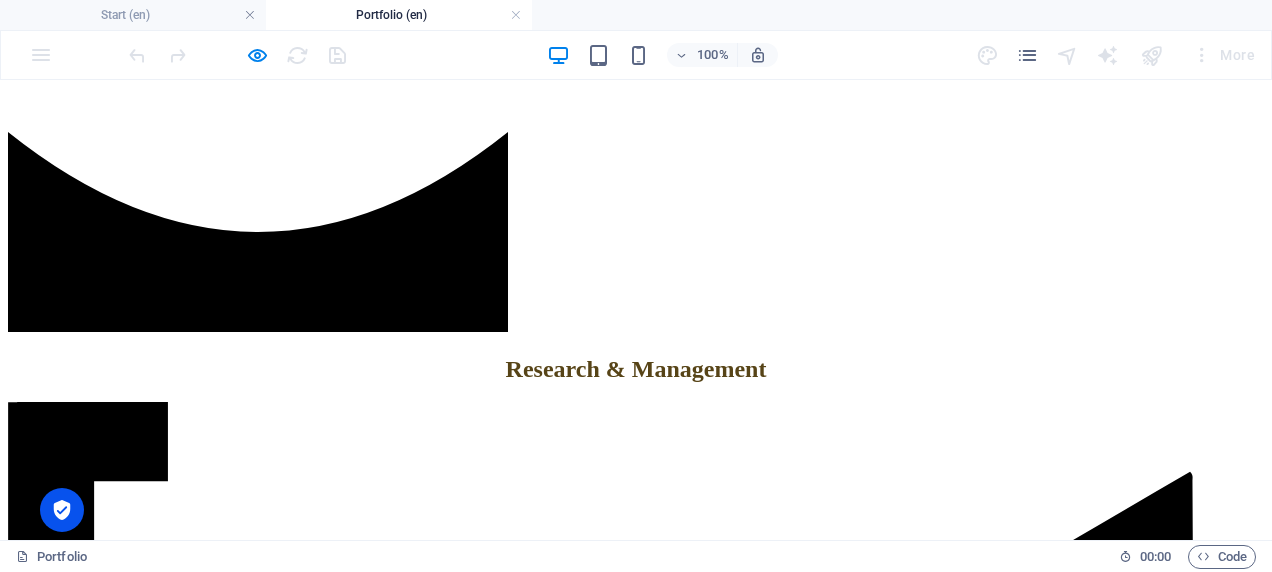 click at bounding box center (636, 8061) 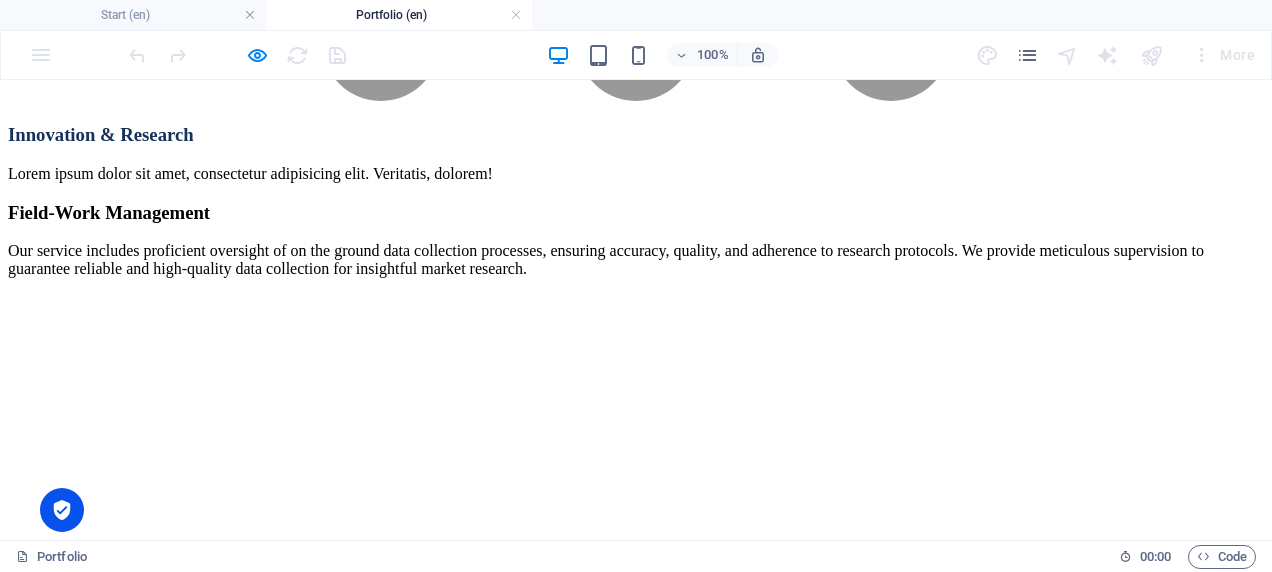 scroll, scrollTop: 5415, scrollLeft: 0, axis: vertical 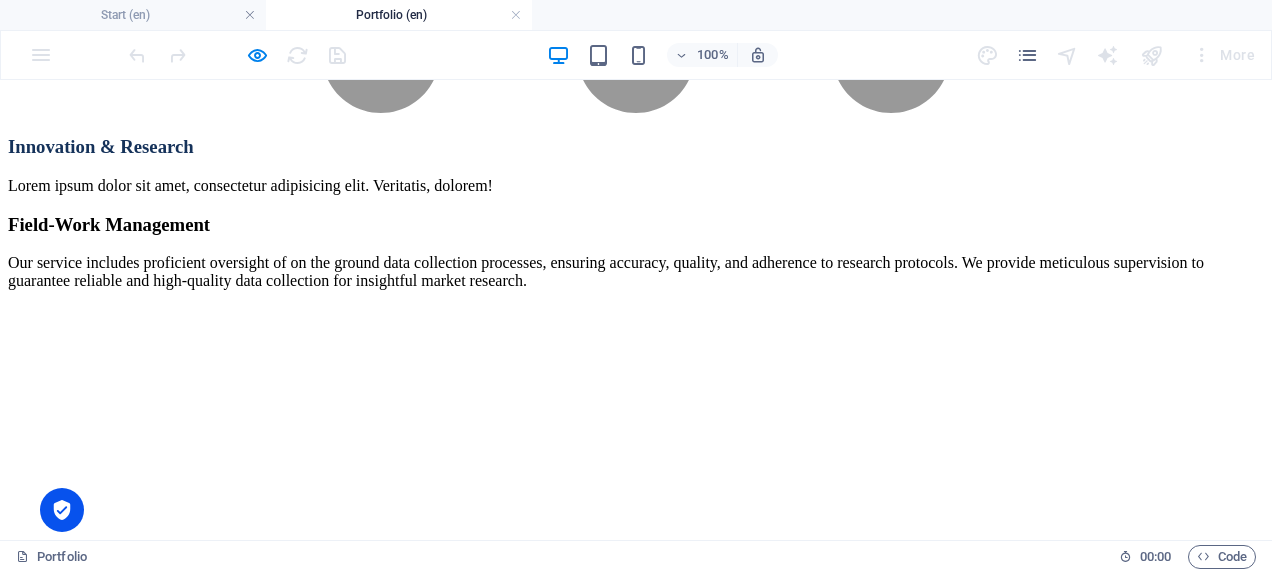 click on "Home About Showreel News Portfolio jobs" at bounding box center [636, -4433] 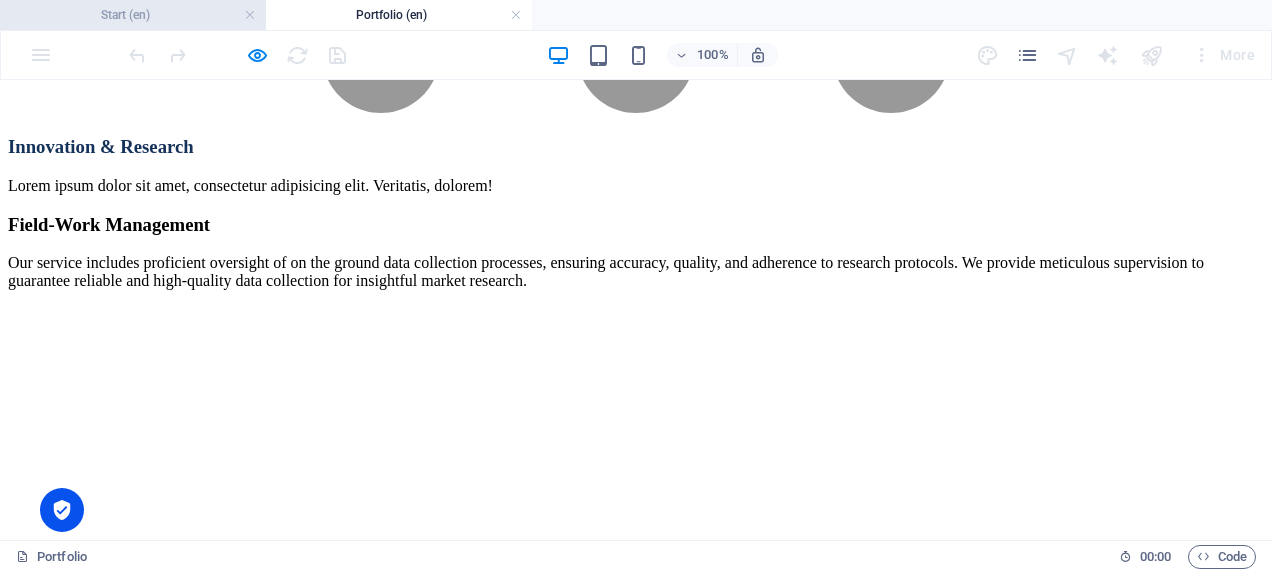 click on "Start (en)" at bounding box center (133, 15) 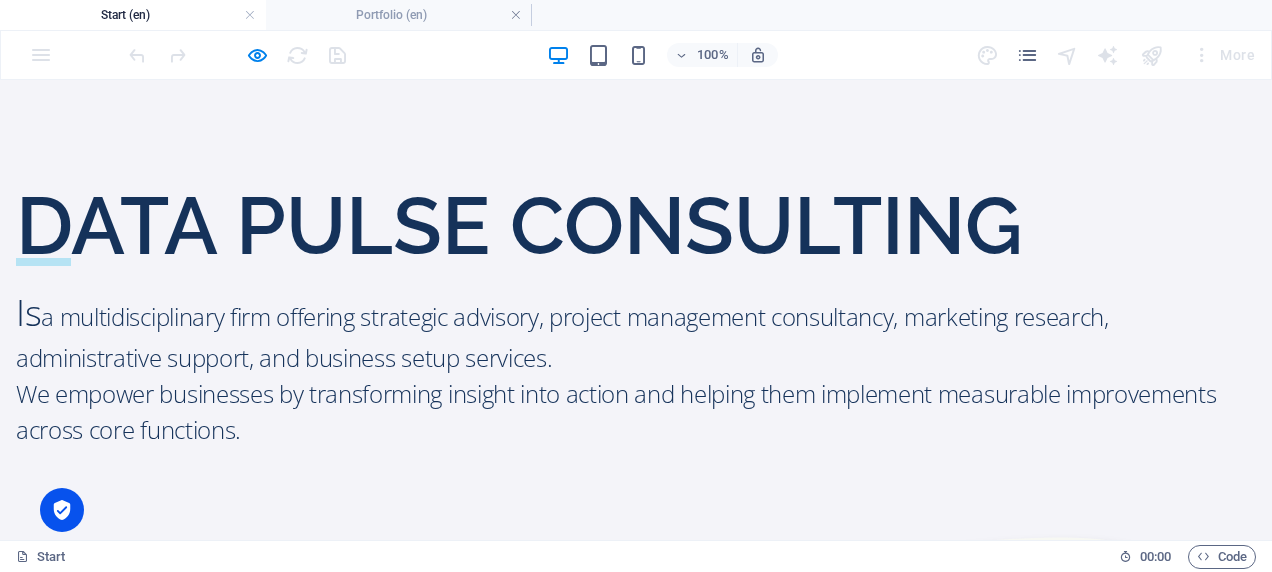 scroll, scrollTop: 0, scrollLeft: 0, axis: both 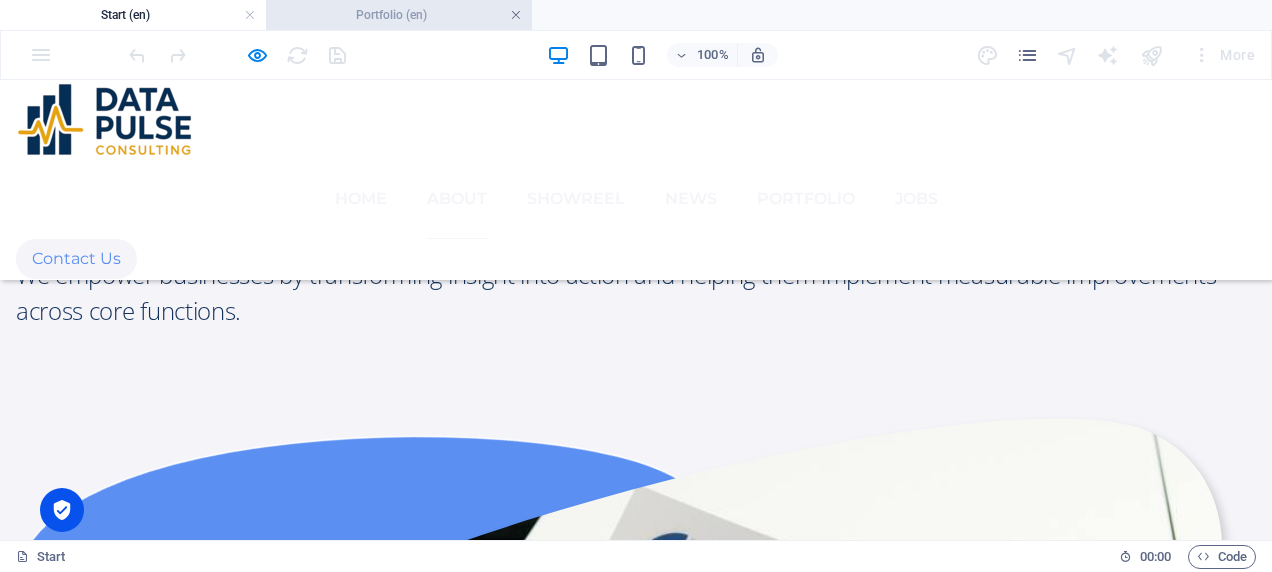 click at bounding box center [516, 15] 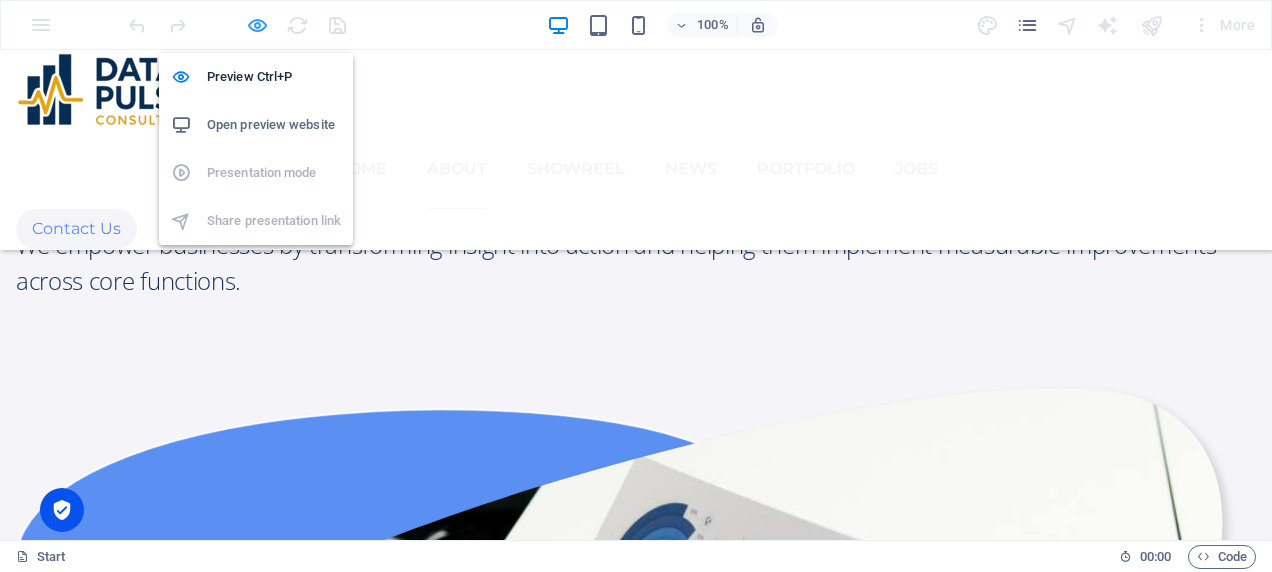 click at bounding box center (257, 25) 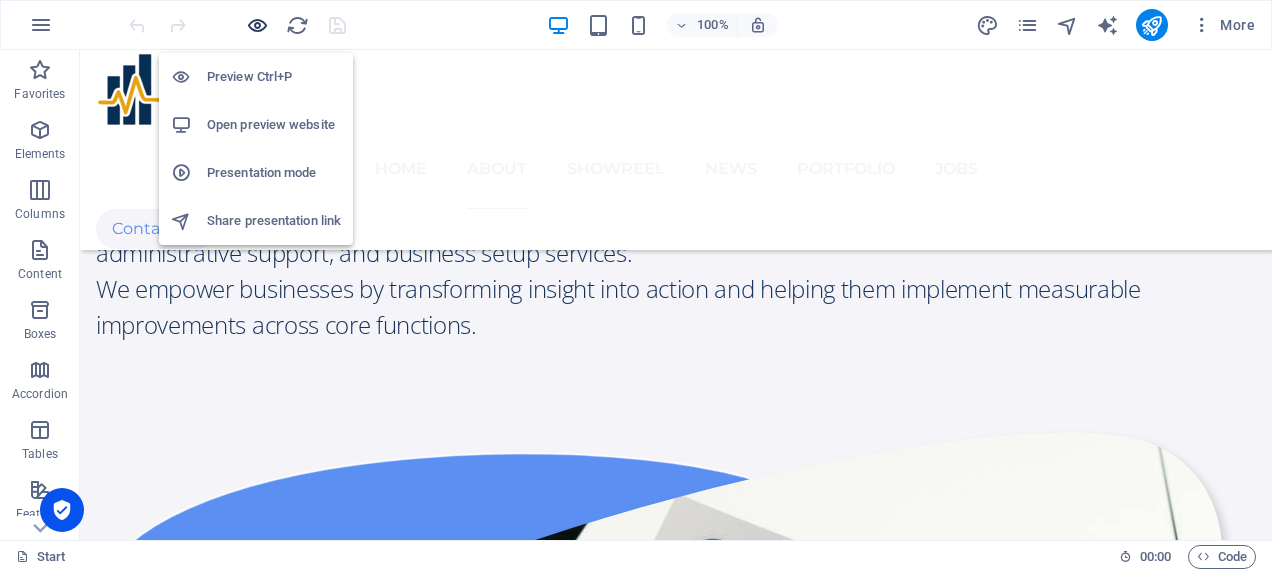 scroll, scrollTop: 3139, scrollLeft: 0, axis: vertical 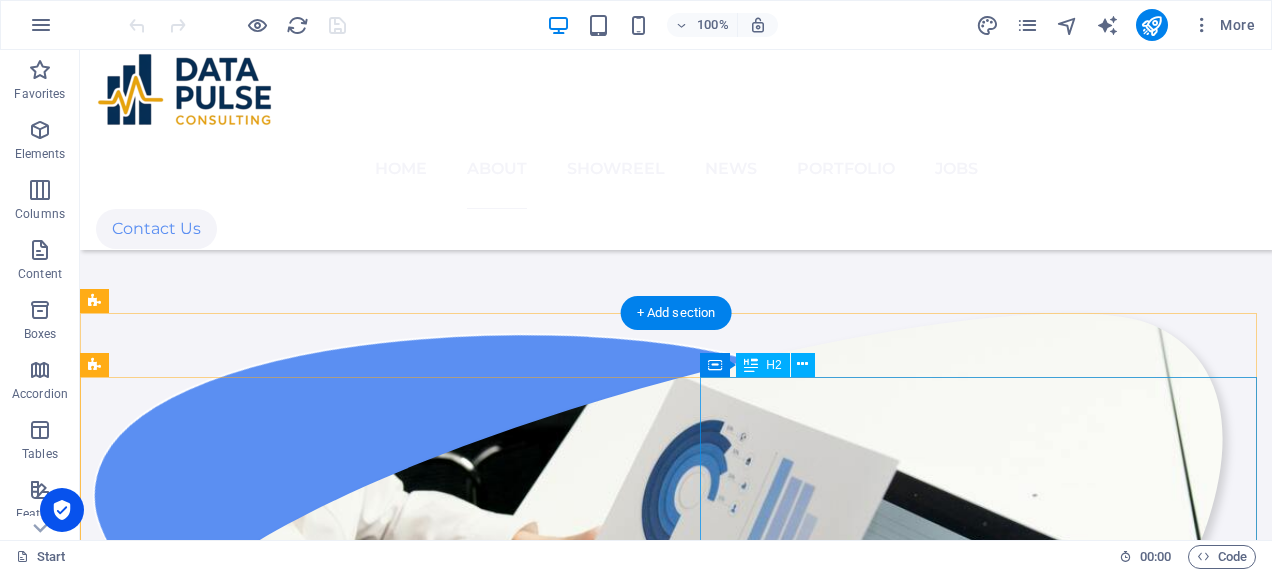 click on "Why Data Pulse" at bounding box center [676, 4253] 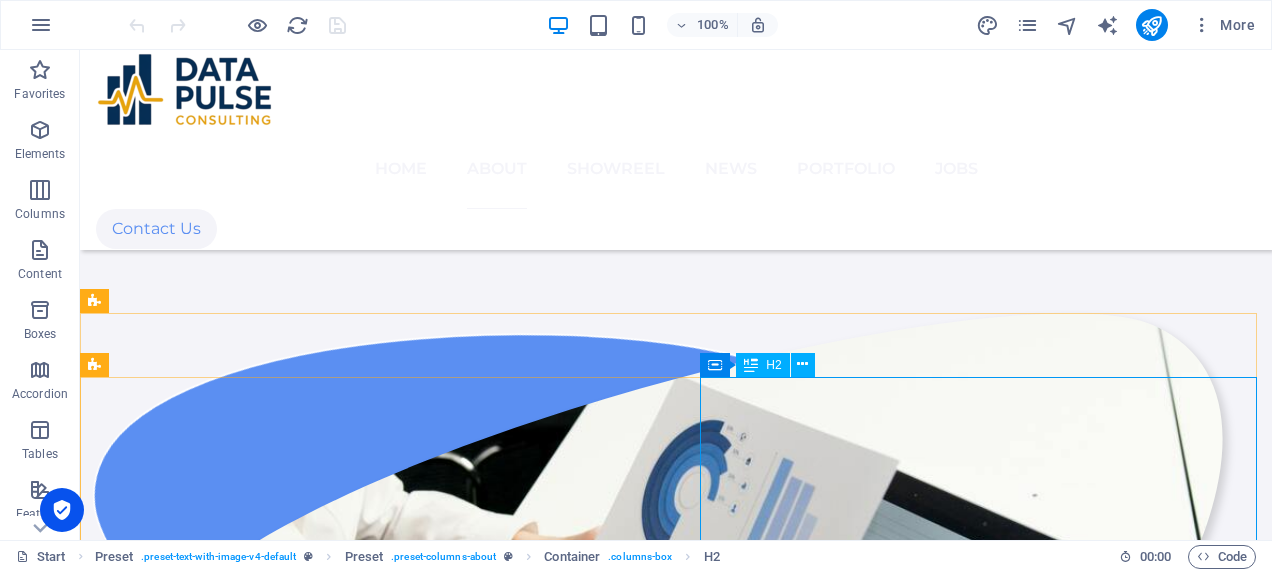 click on "H2" at bounding box center (773, 365) 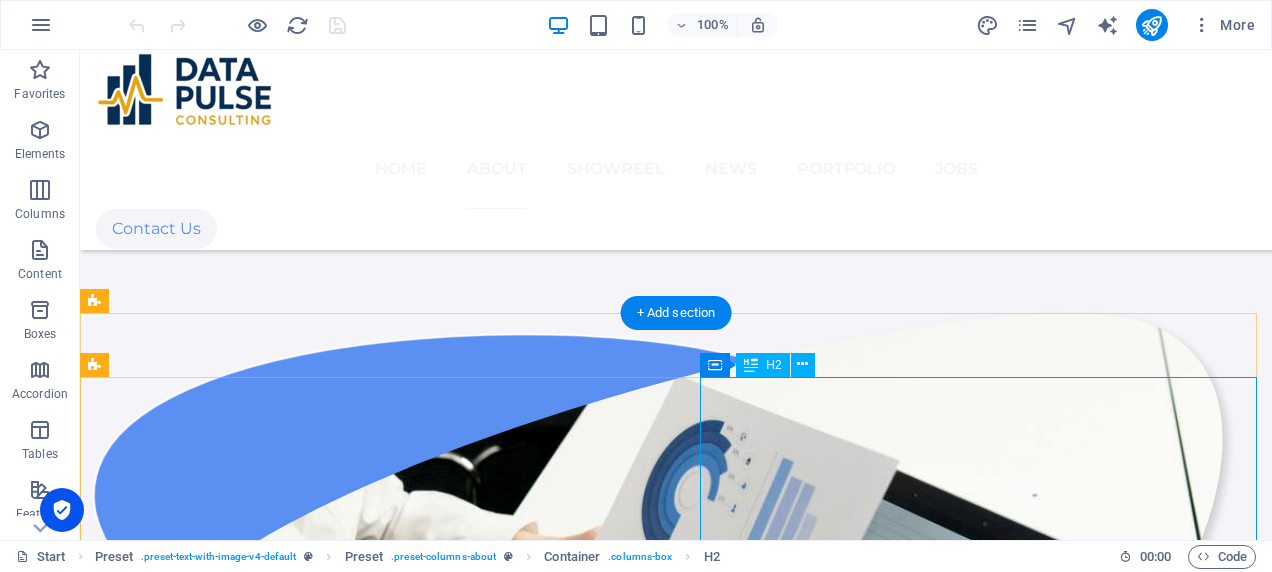 click on "Why Data Pulse" at bounding box center (676, 4253) 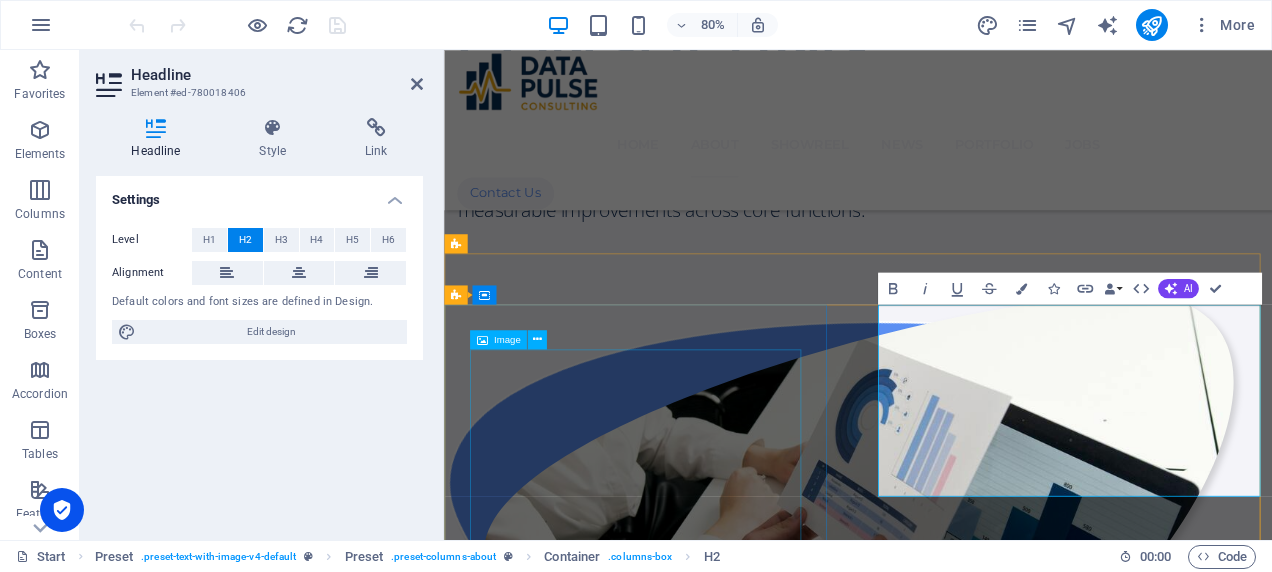 scroll, scrollTop: 3158, scrollLeft: 0, axis: vertical 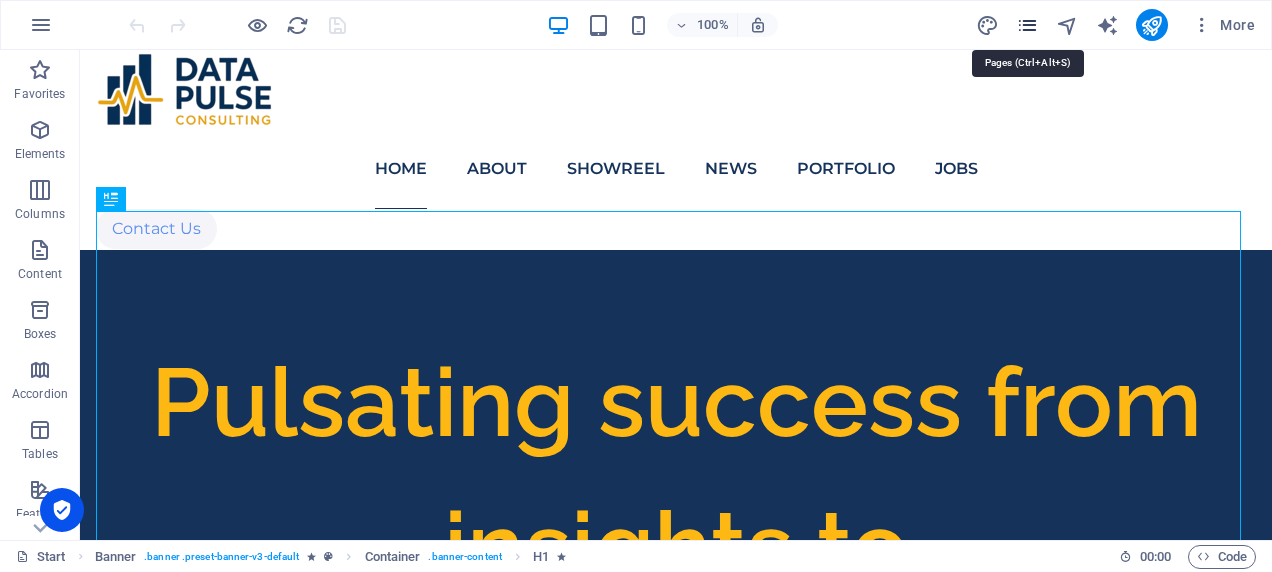 click at bounding box center (1027, 25) 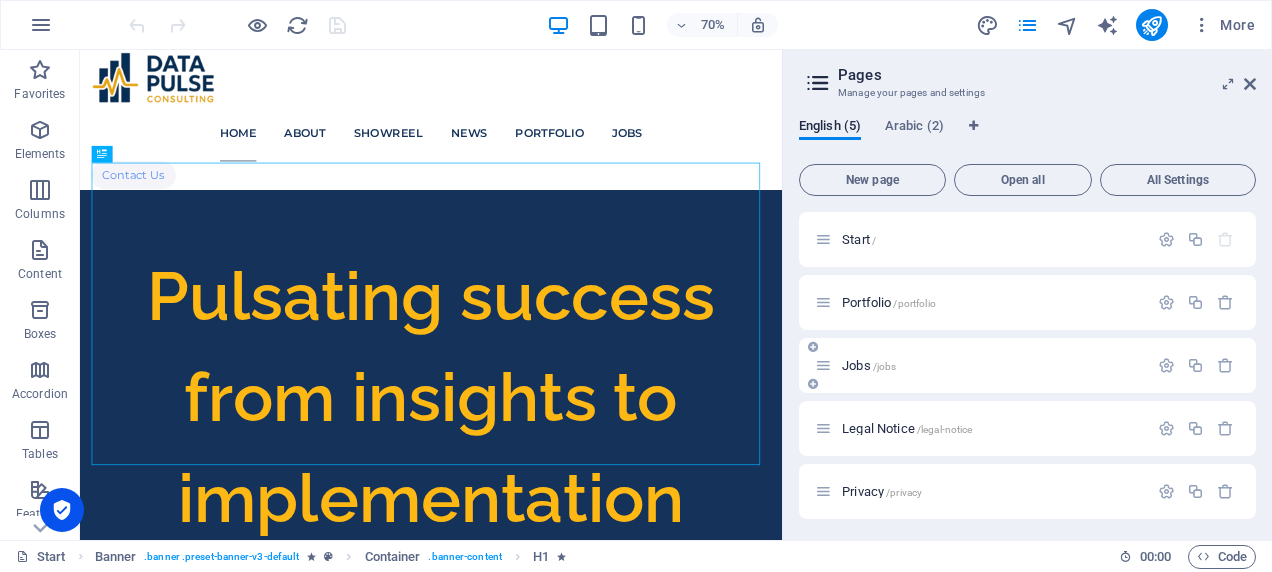 click on "Jobs /jobs" at bounding box center [869, 365] 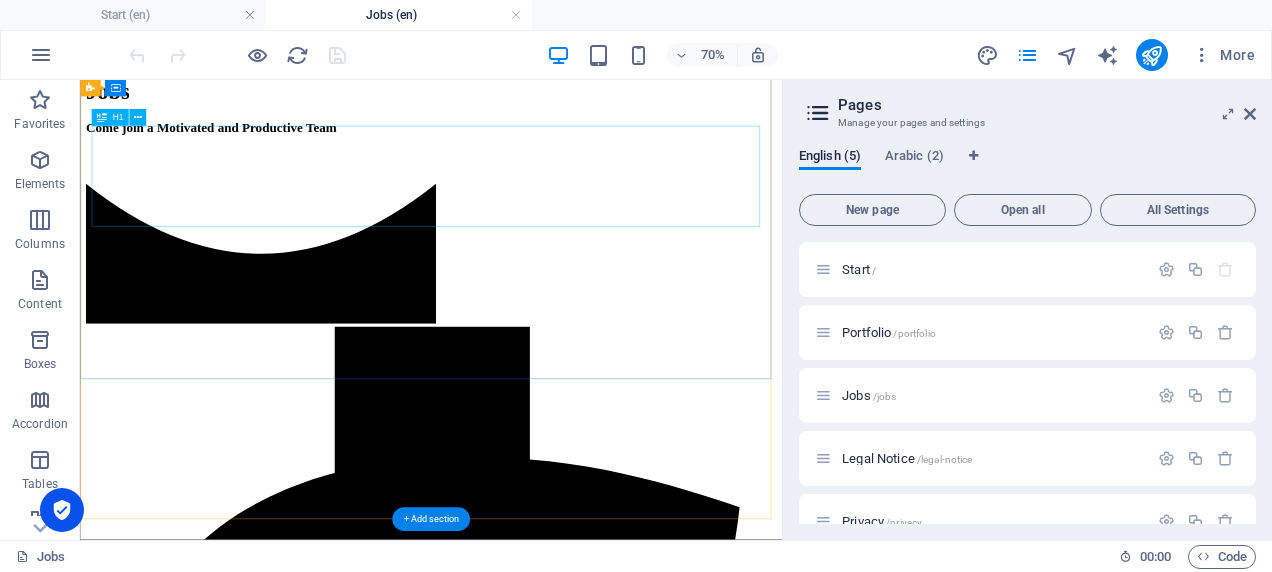 scroll, scrollTop: 0, scrollLeft: 0, axis: both 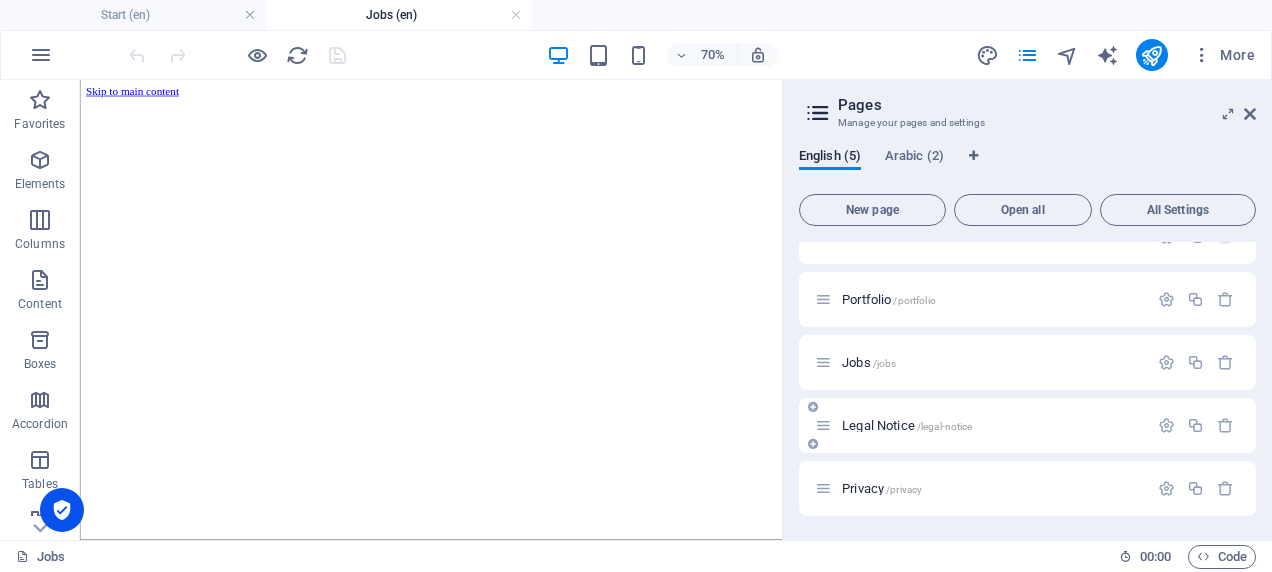 click on "Legal Notice /legal-notice" at bounding box center [907, 425] 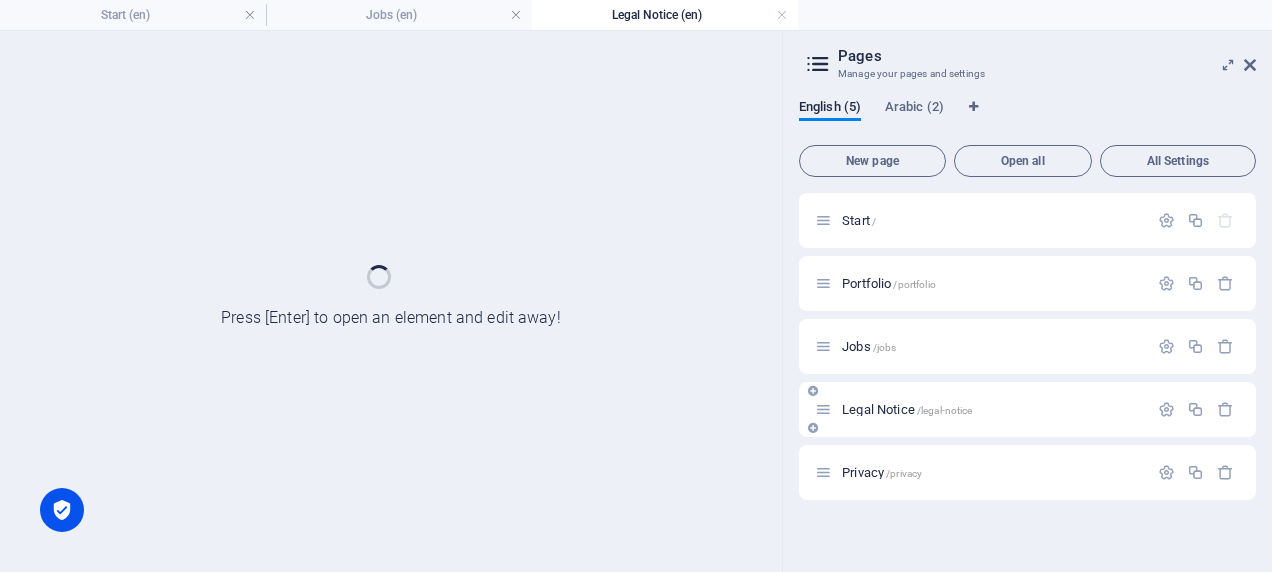 scroll, scrollTop: 0, scrollLeft: 0, axis: both 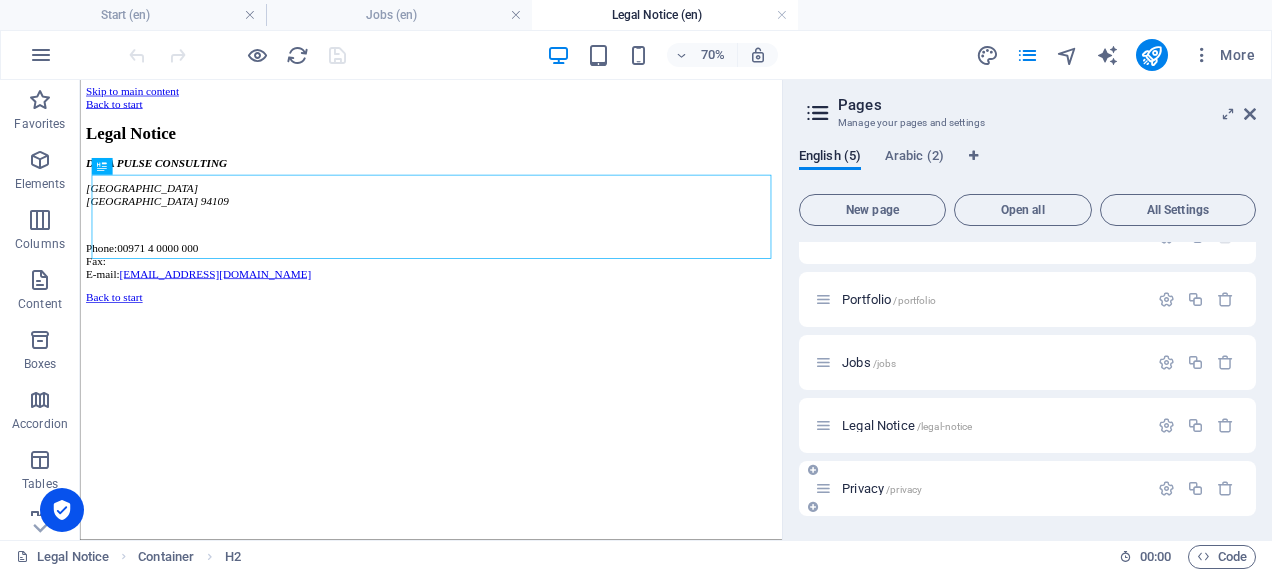 click on "Privacy /privacy" at bounding box center [882, 488] 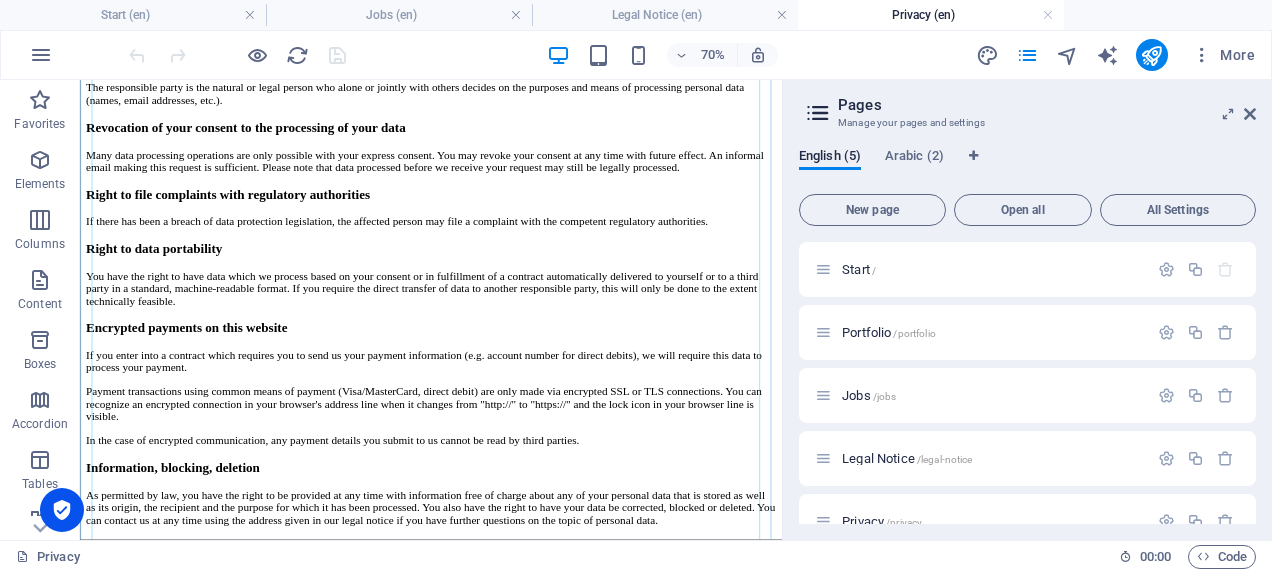 scroll, scrollTop: 0, scrollLeft: 0, axis: both 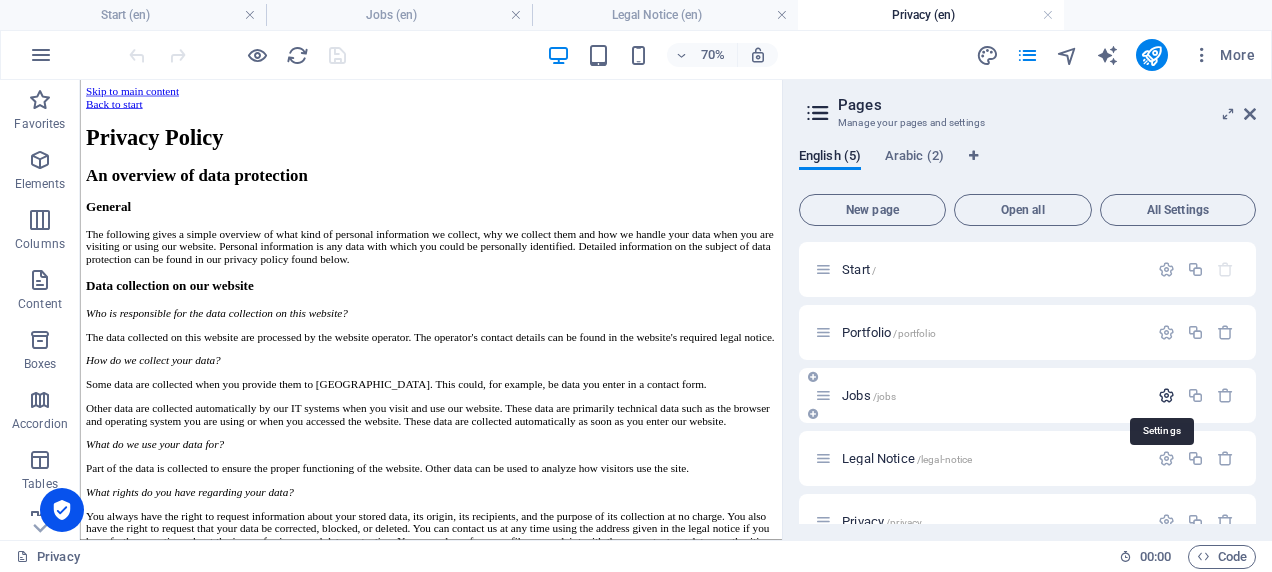 click at bounding box center (1166, 395) 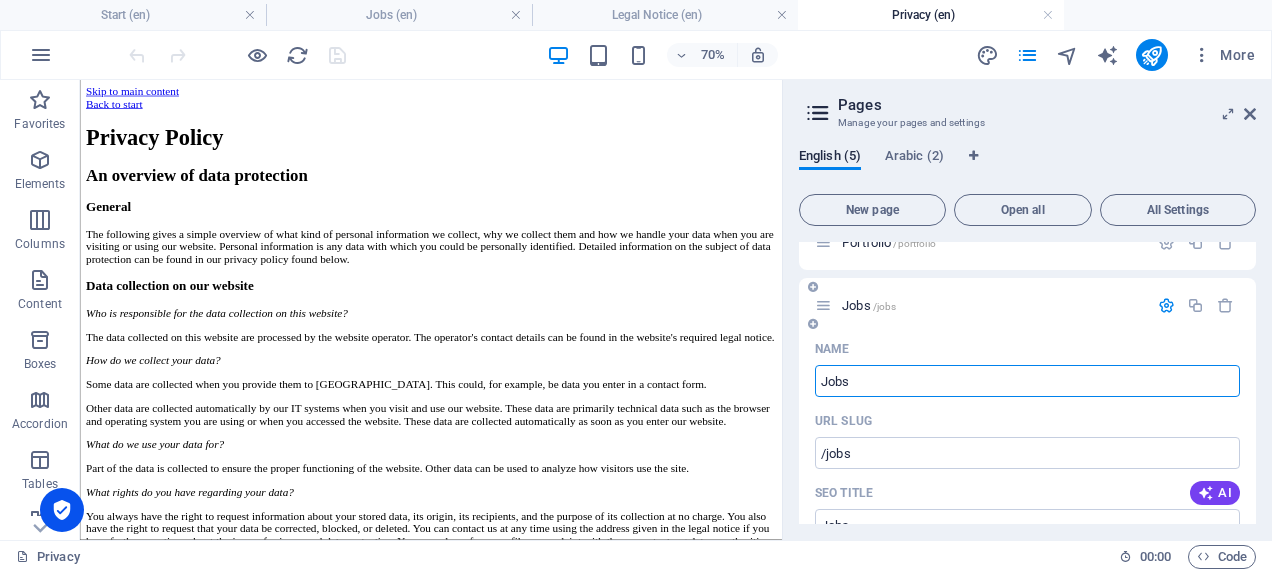 scroll, scrollTop: 0, scrollLeft: 0, axis: both 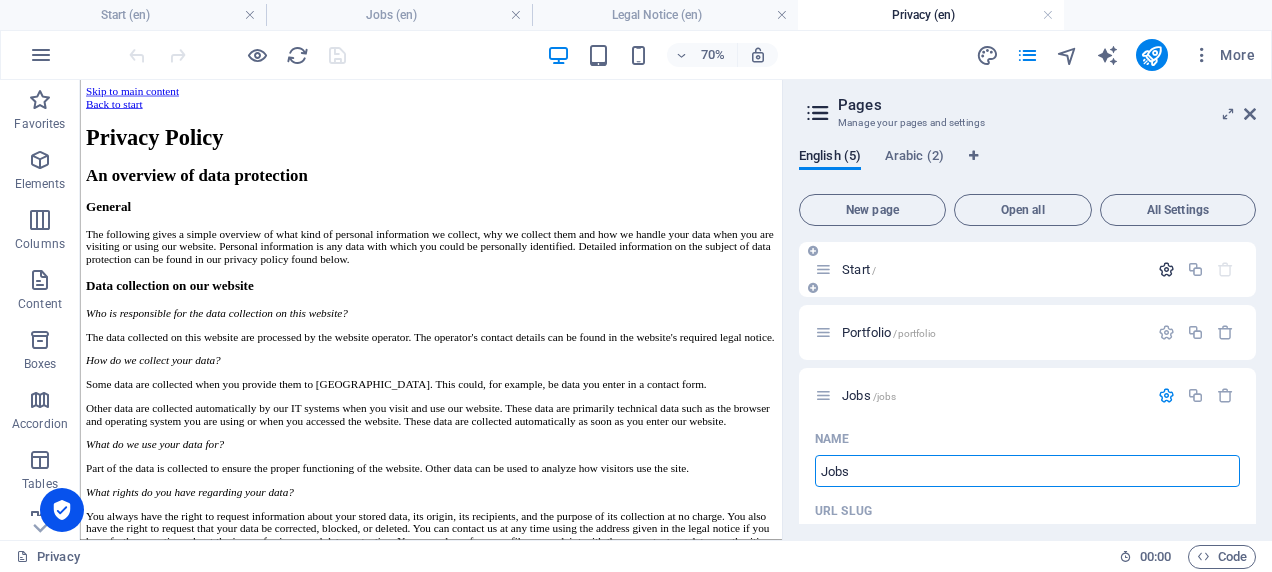 click at bounding box center (1166, 269) 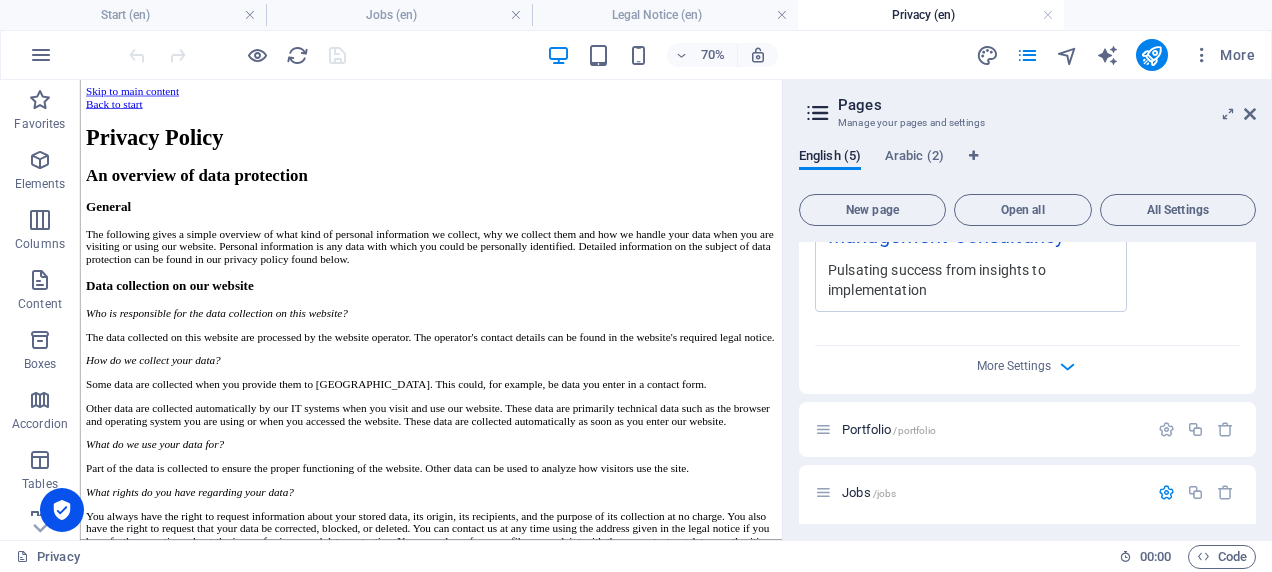 scroll, scrollTop: 692, scrollLeft: 0, axis: vertical 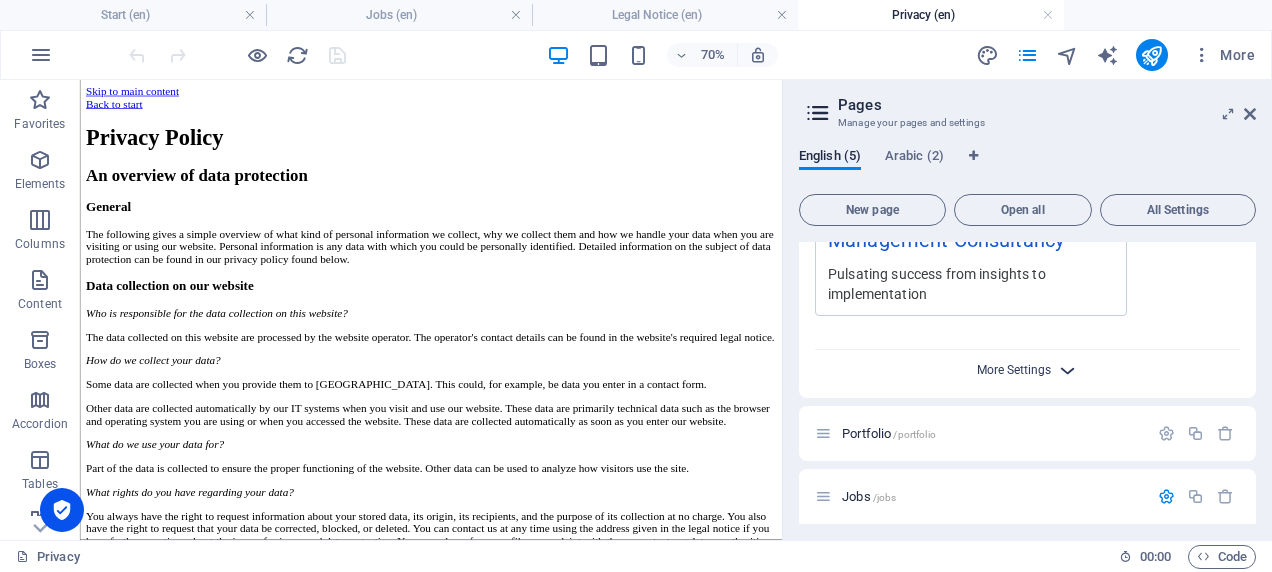 click on "More Settings" at bounding box center (1014, 370) 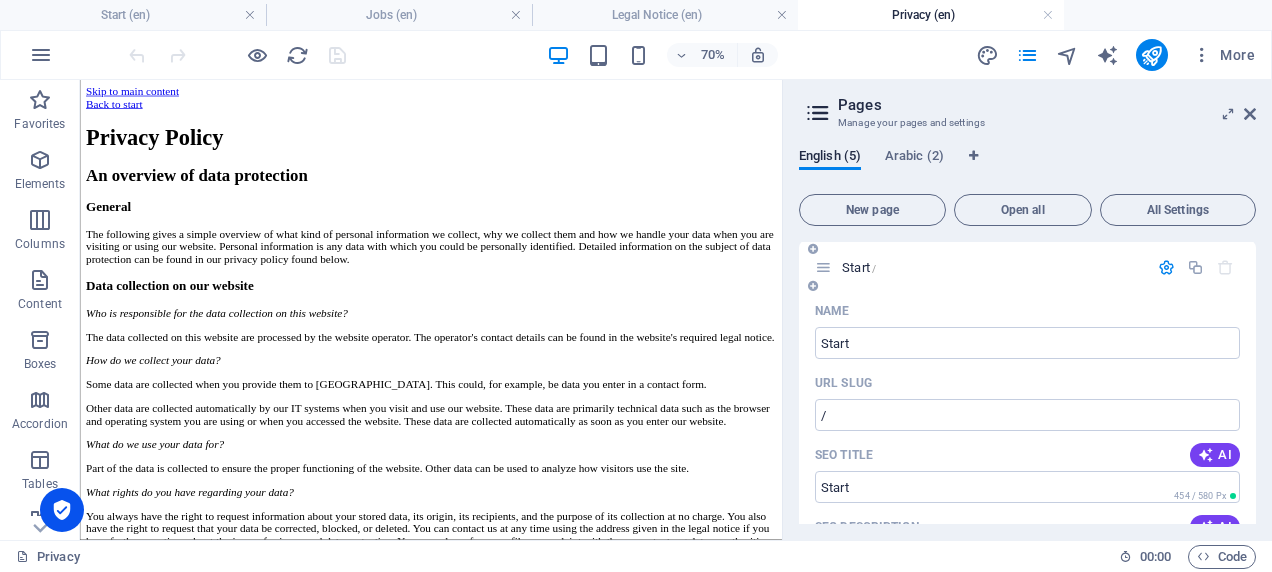 scroll, scrollTop: 0, scrollLeft: 0, axis: both 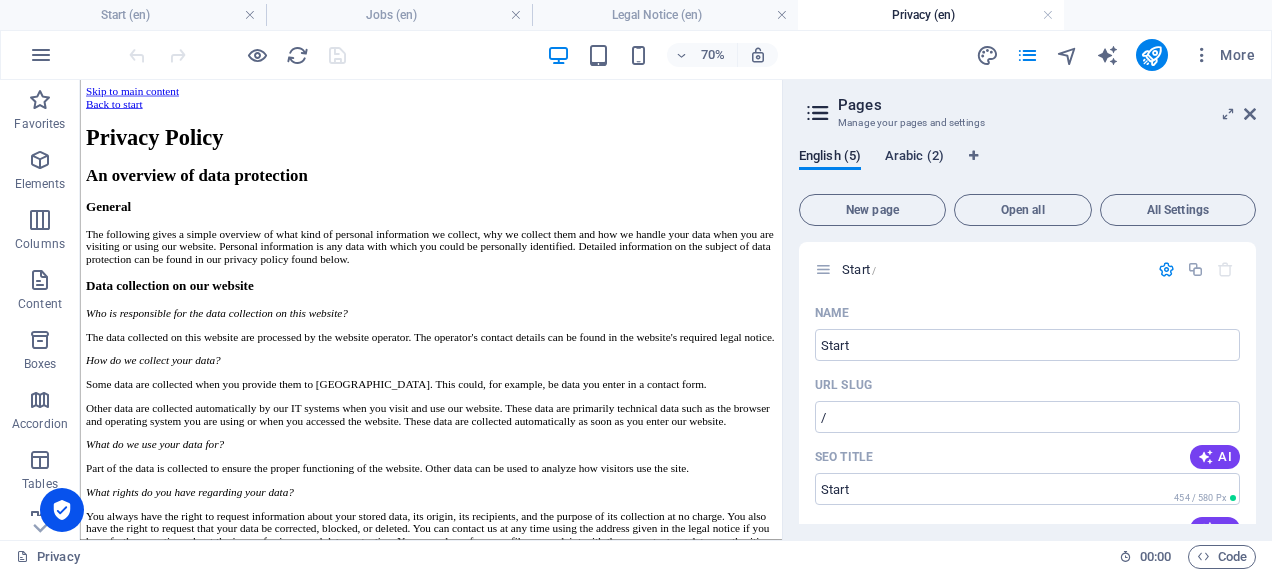 click on "Arabic (2)" at bounding box center (914, 158) 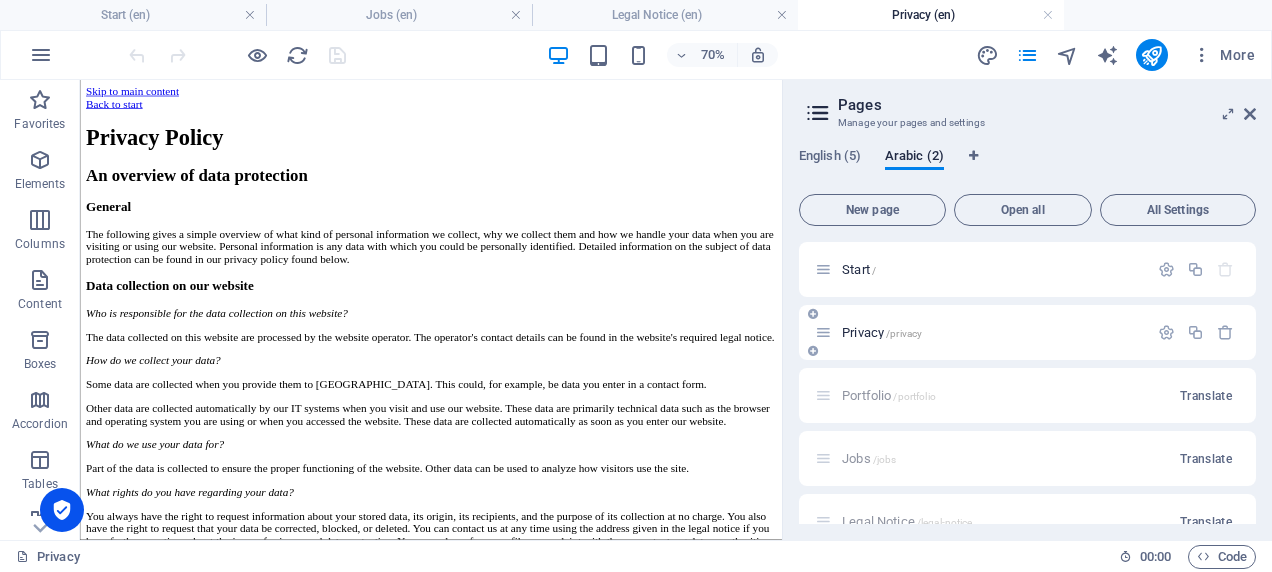 click on "Start /" at bounding box center [859, 269] 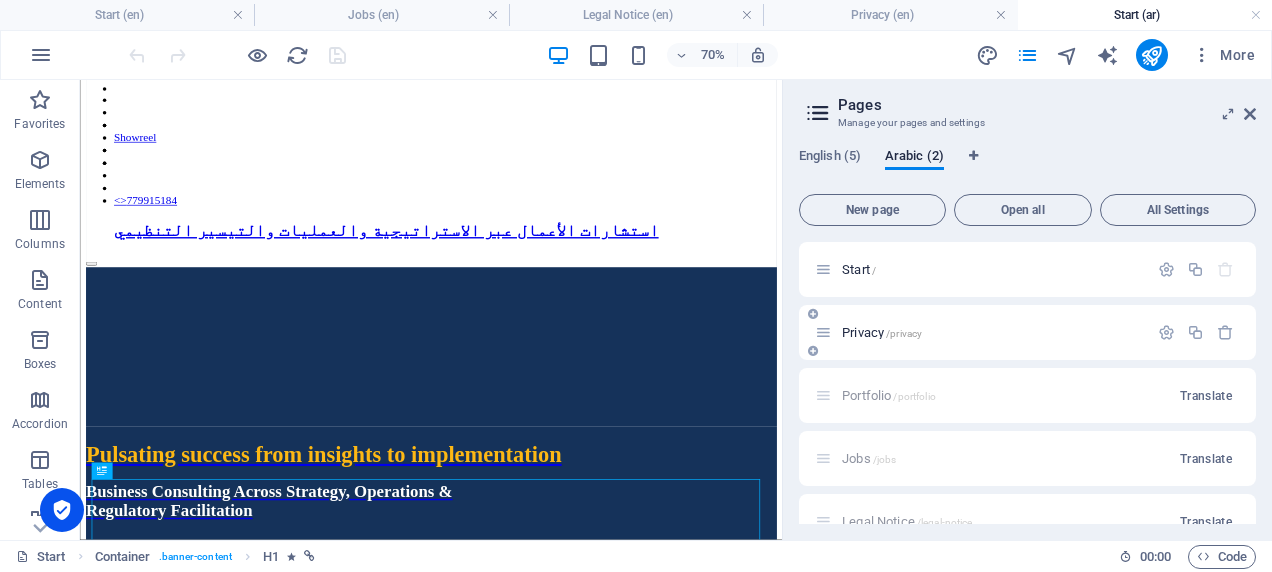 scroll, scrollTop: 100, scrollLeft: 0, axis: vertical 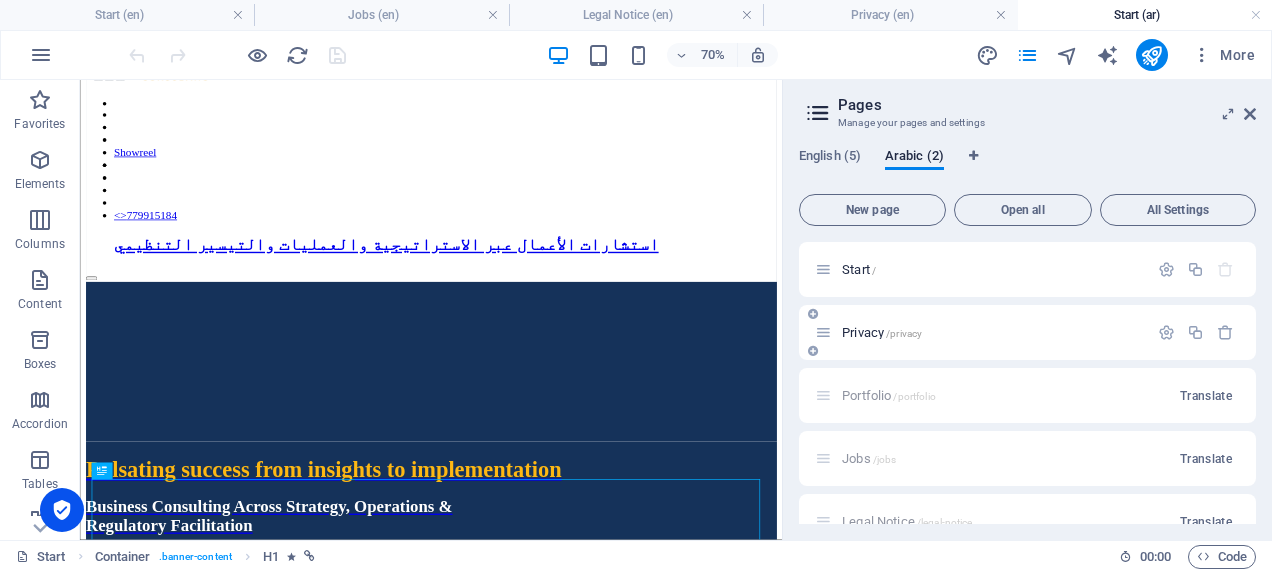 click on "Privacy /privacy" at bounding box center [882, 332] 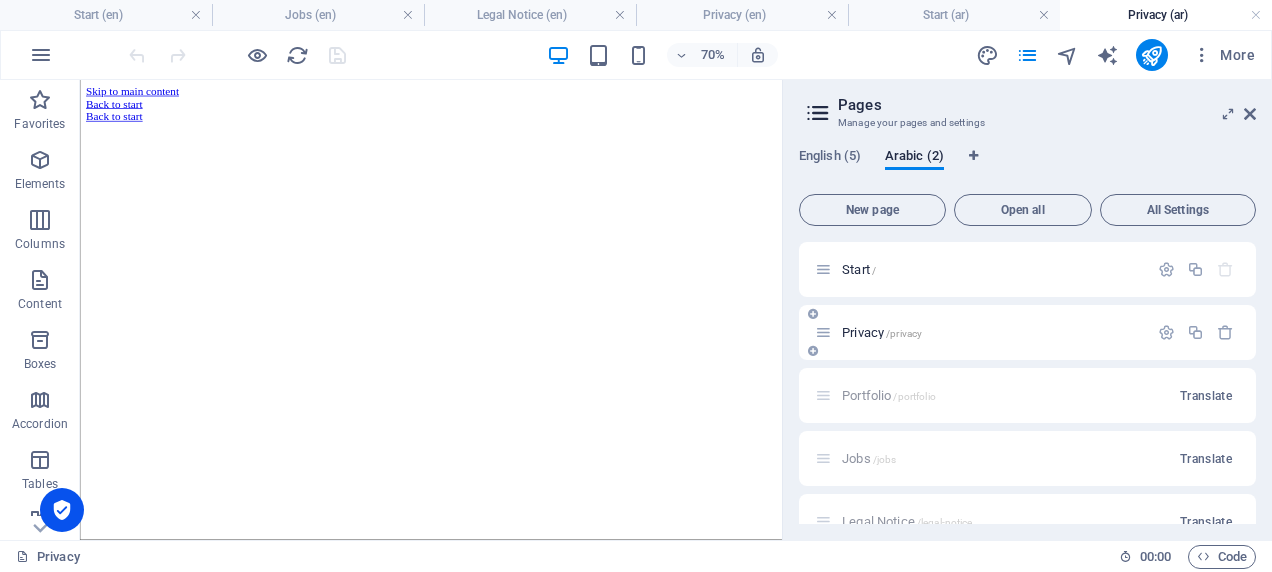 scroll, scrollTop: 0, scrollLeft: 0, axis: both 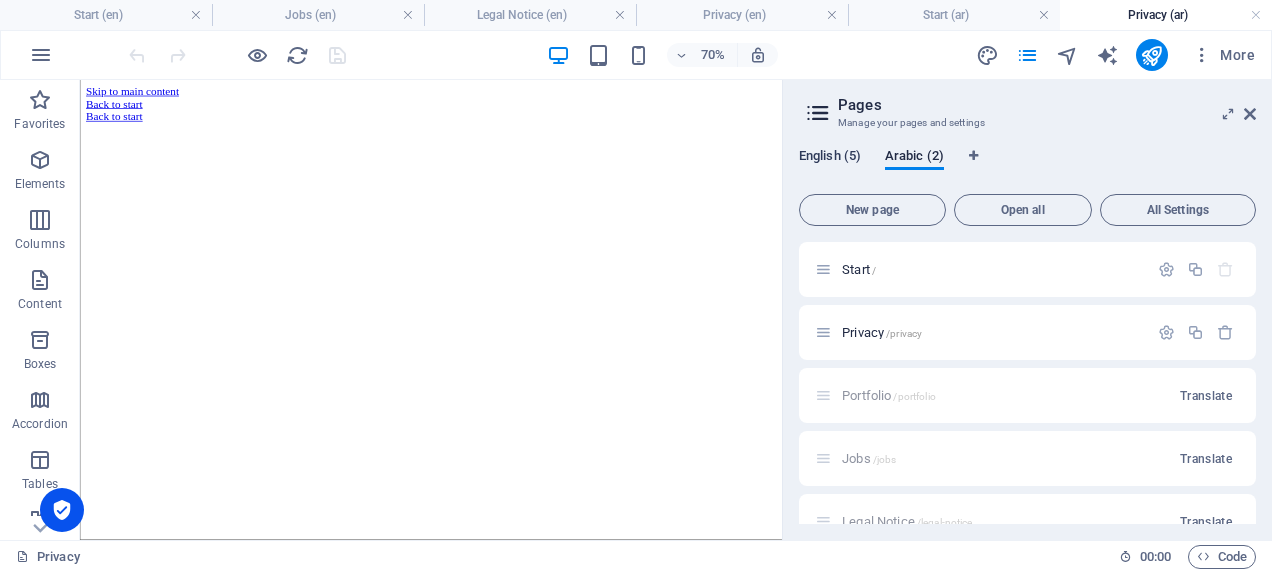 click on "English (5)" at bounding box center (830, 158) 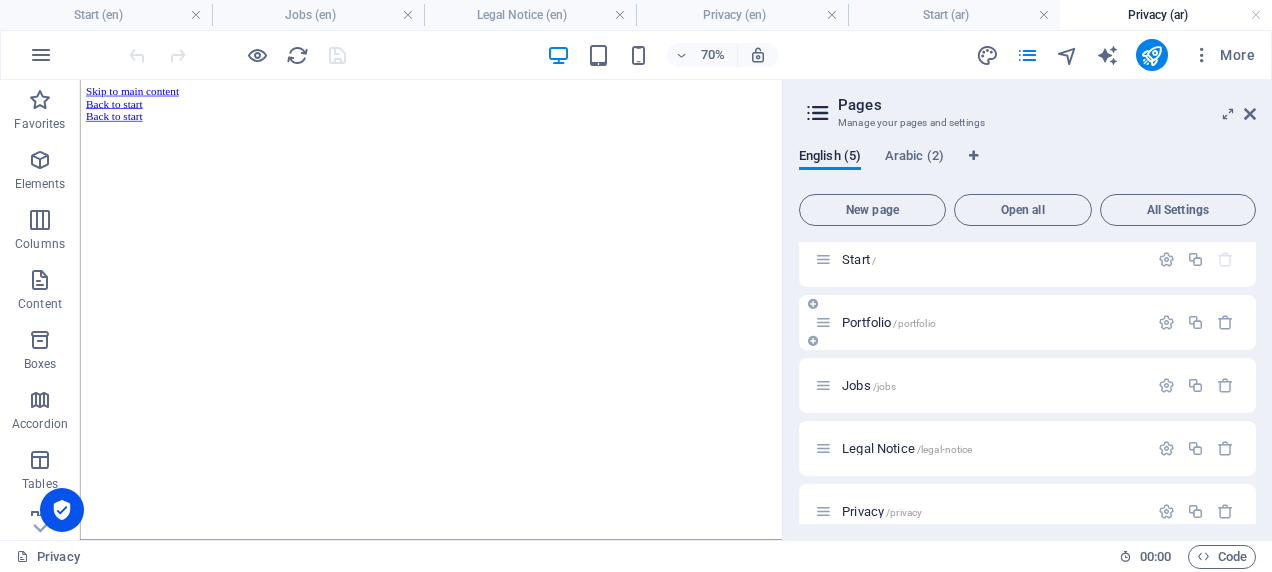 scroll, scrollTop: 0, scrollLeft: 0, axis: both 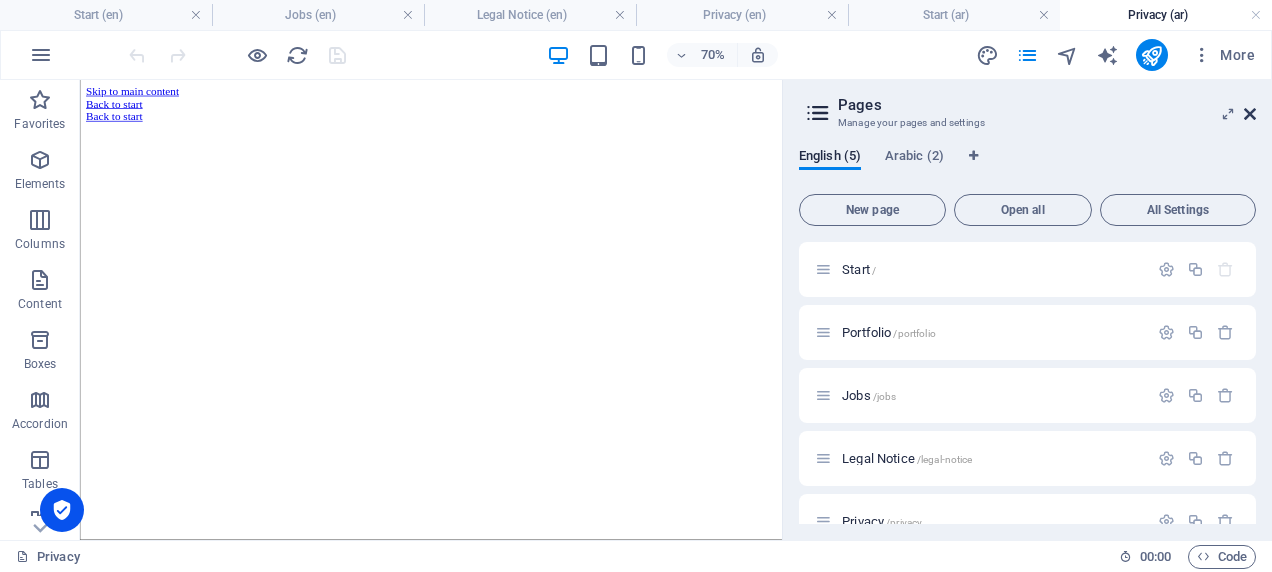 click at bounding box center [1250, 114] 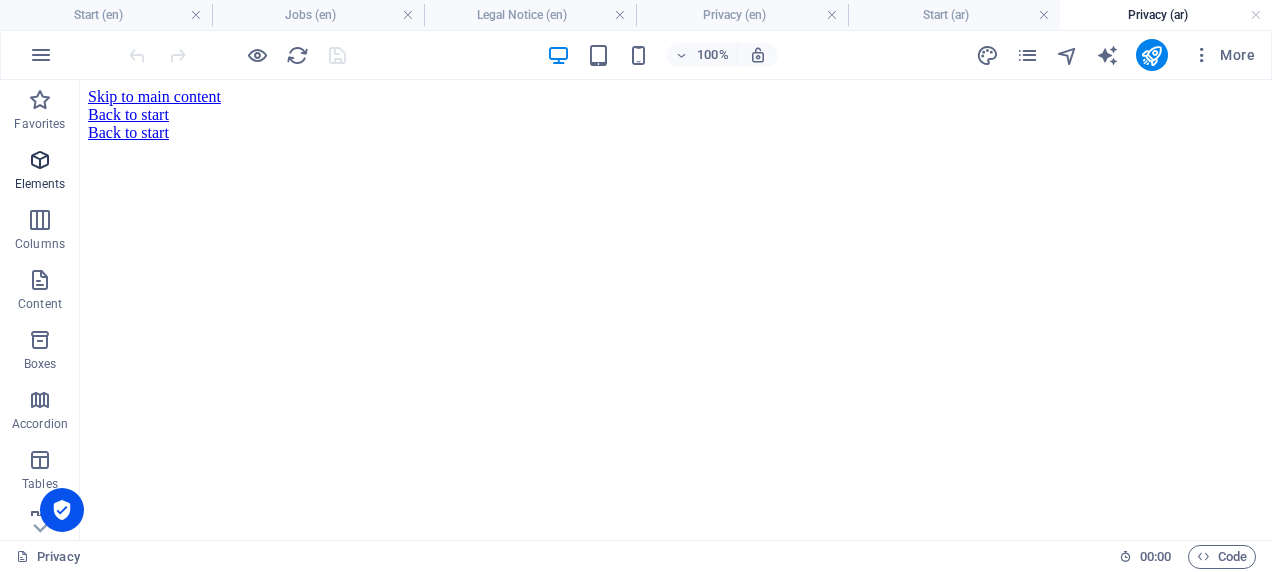 click on "Elements" at bounding box center (40, 172) 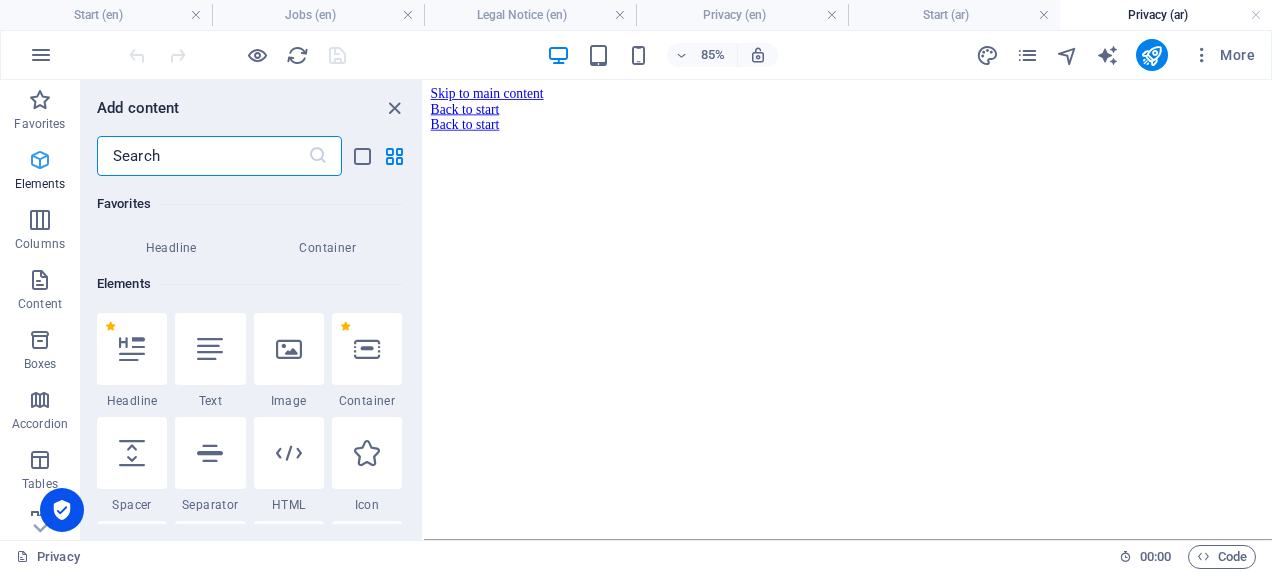 scroll, scrollTop: 213, scrollLeft: 0, axis: vertical 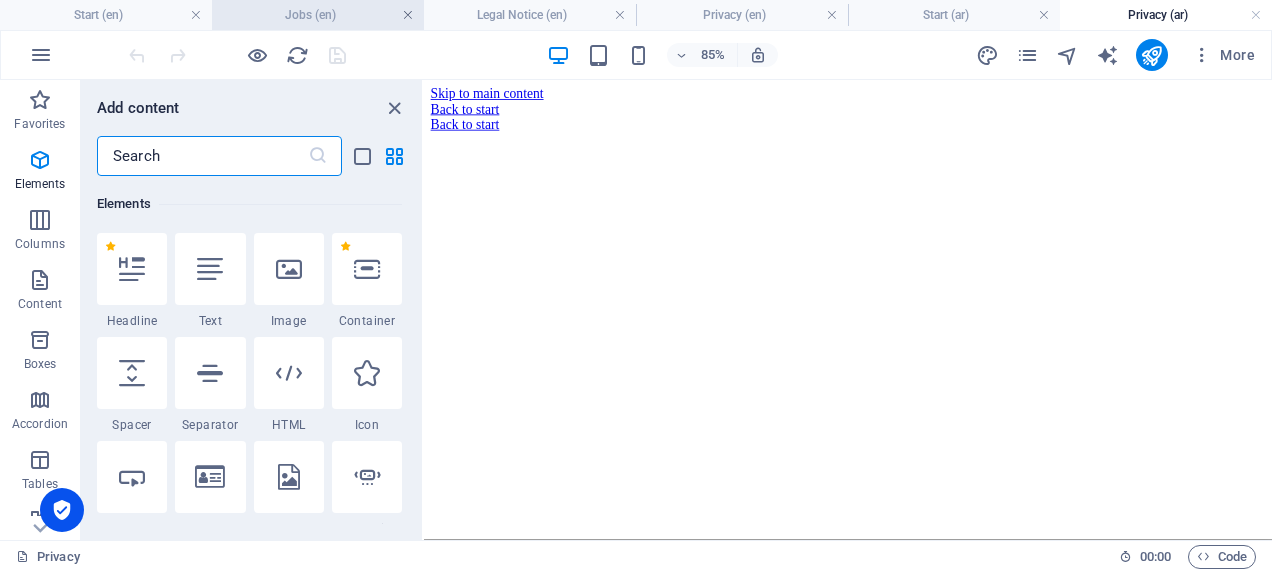 click at bounding box center [408, 15] 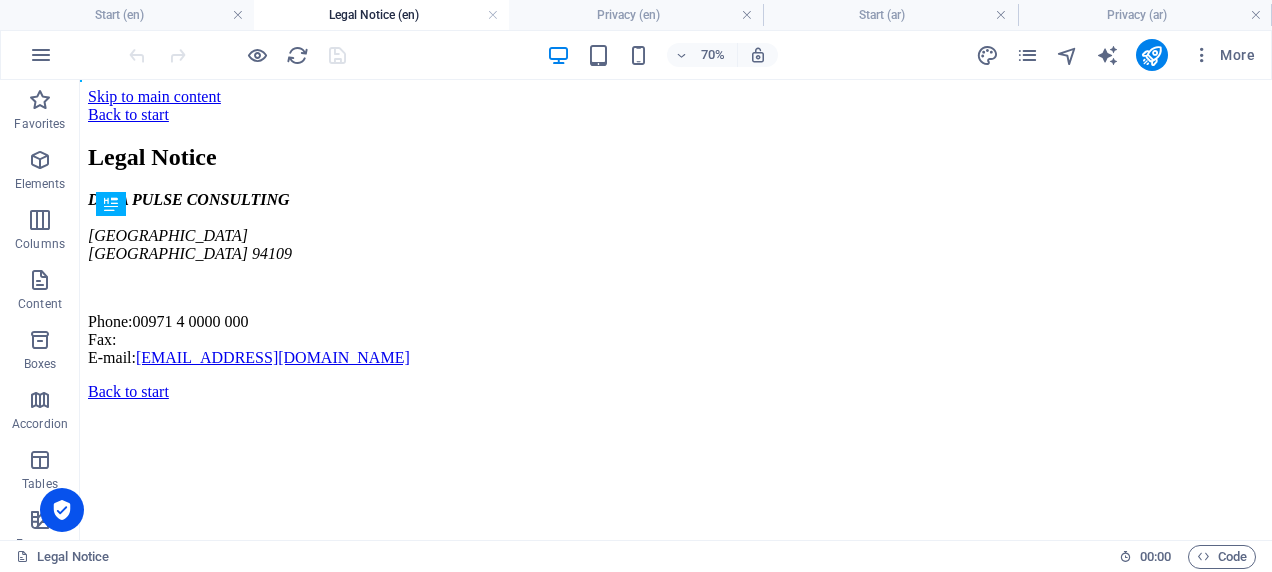 click on "Legal Notice (en)" at bounding box center (381, 15) 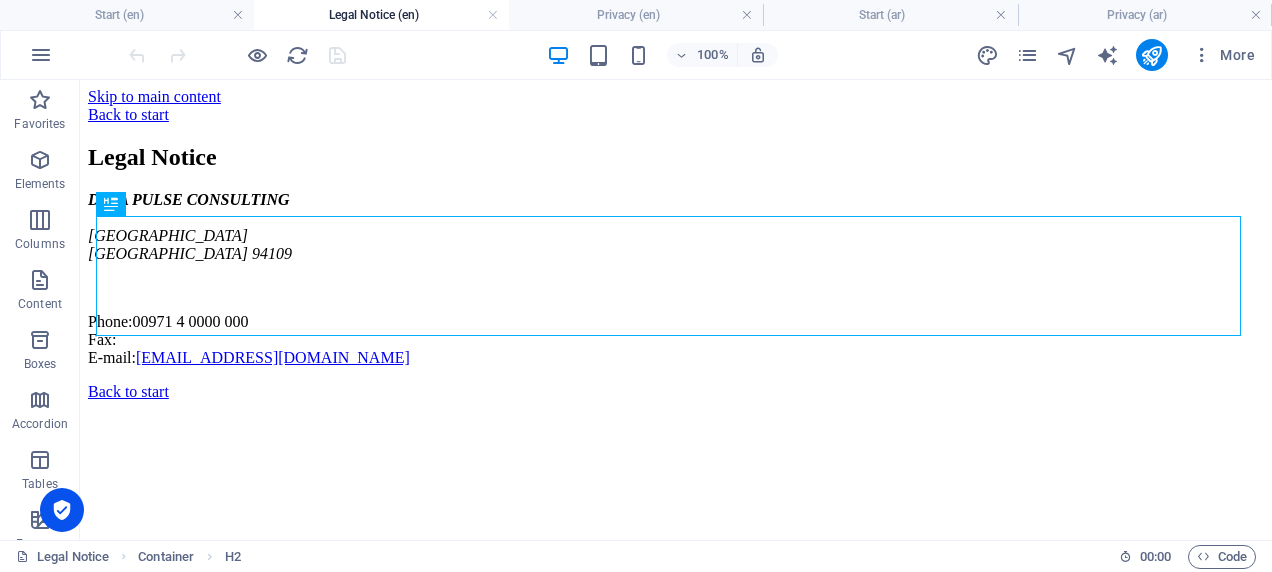 click on "Legal Notice (en)" at bounding box center [381, 15] 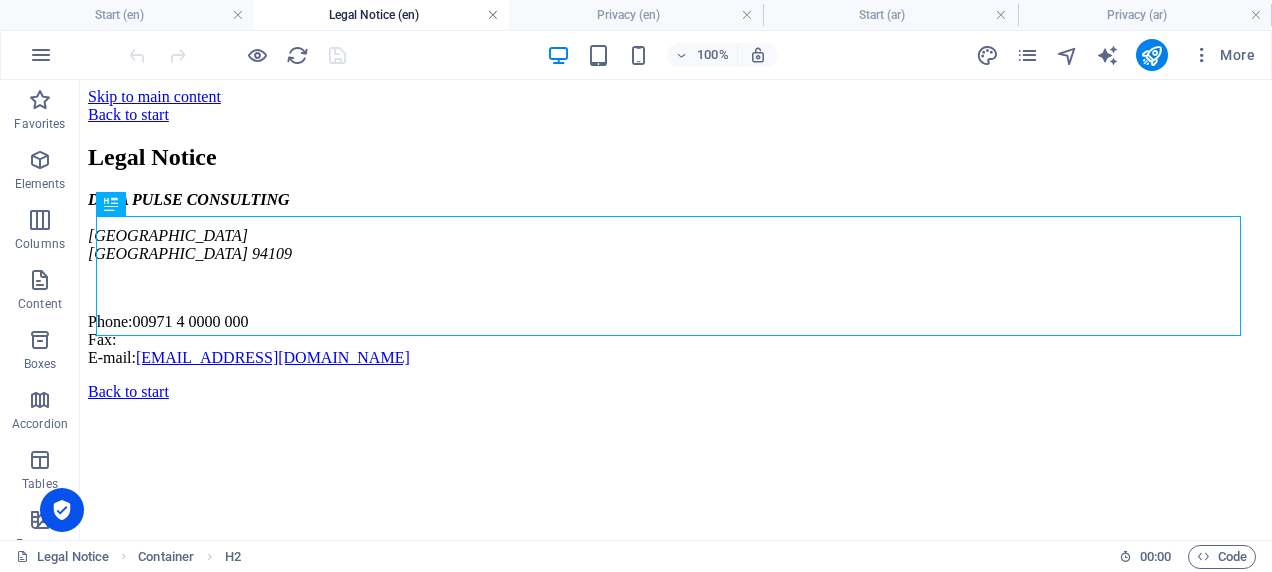 click at bounding box center (493, 15) 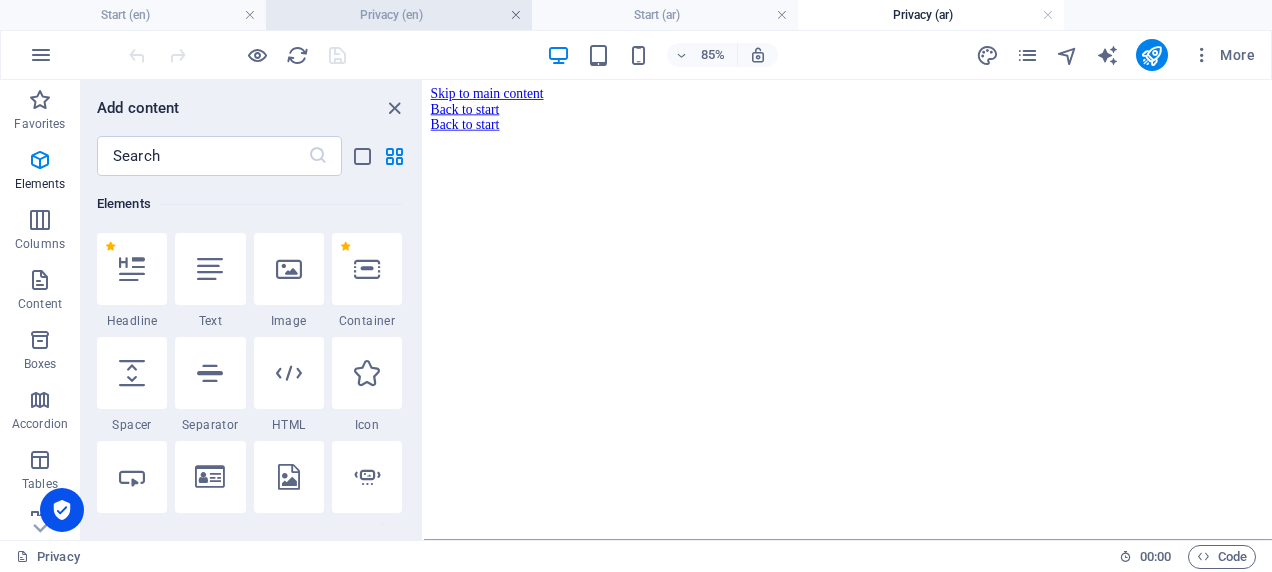 click at bounding box center (516, 15) 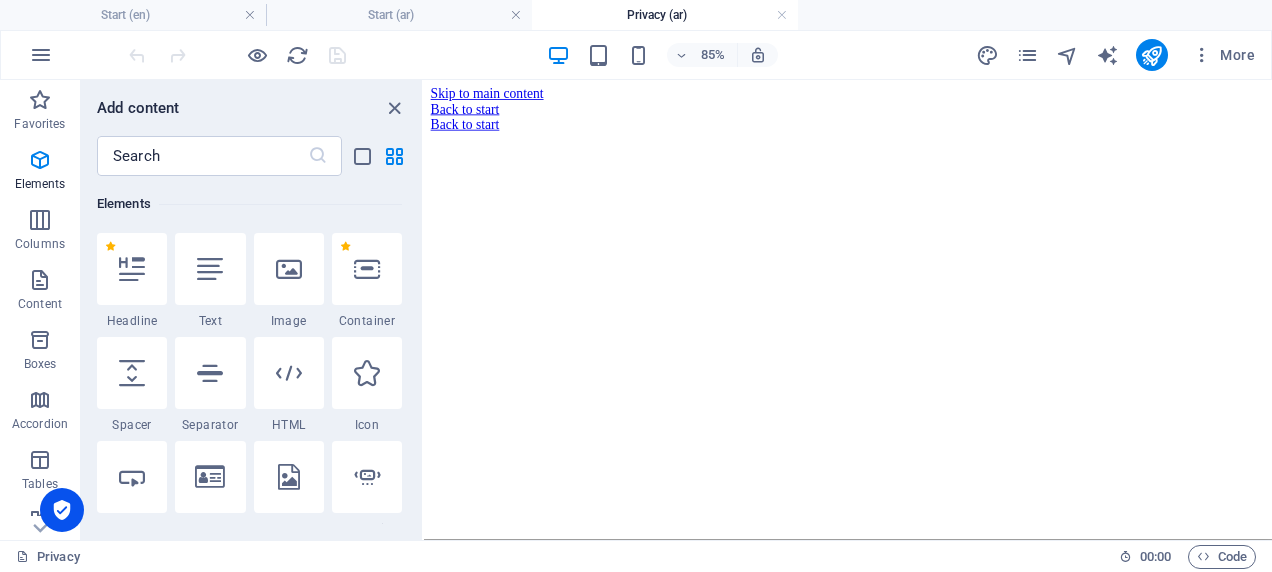 click at bounding box center [516, 15] 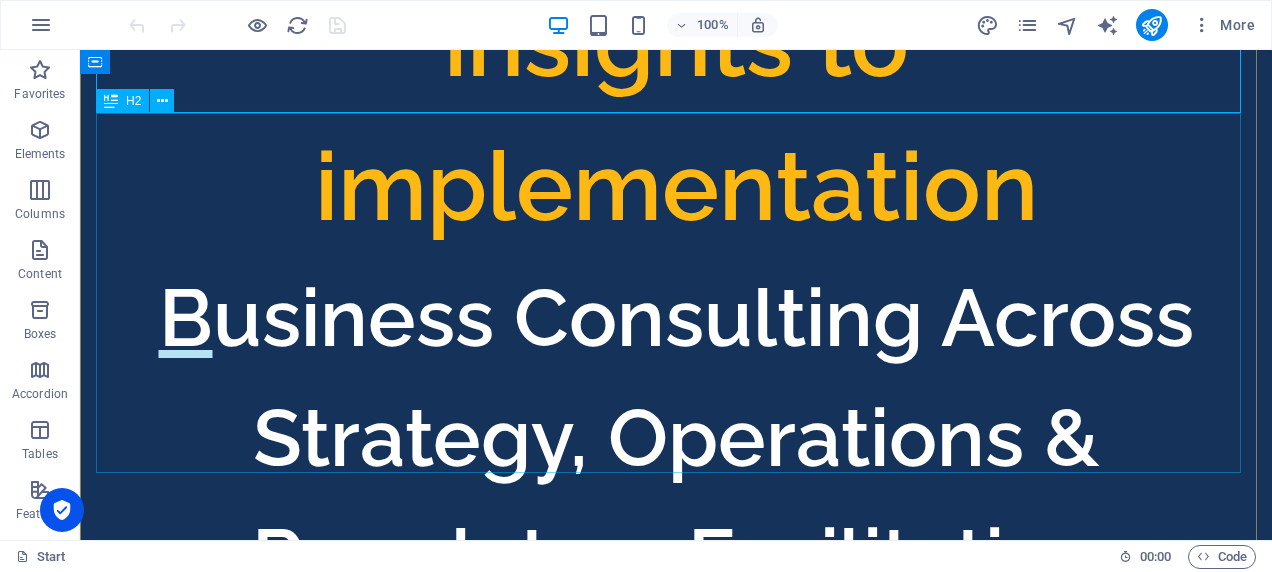 scroll, scrollTop: 568, scrollLeft: 0, axis: vertical 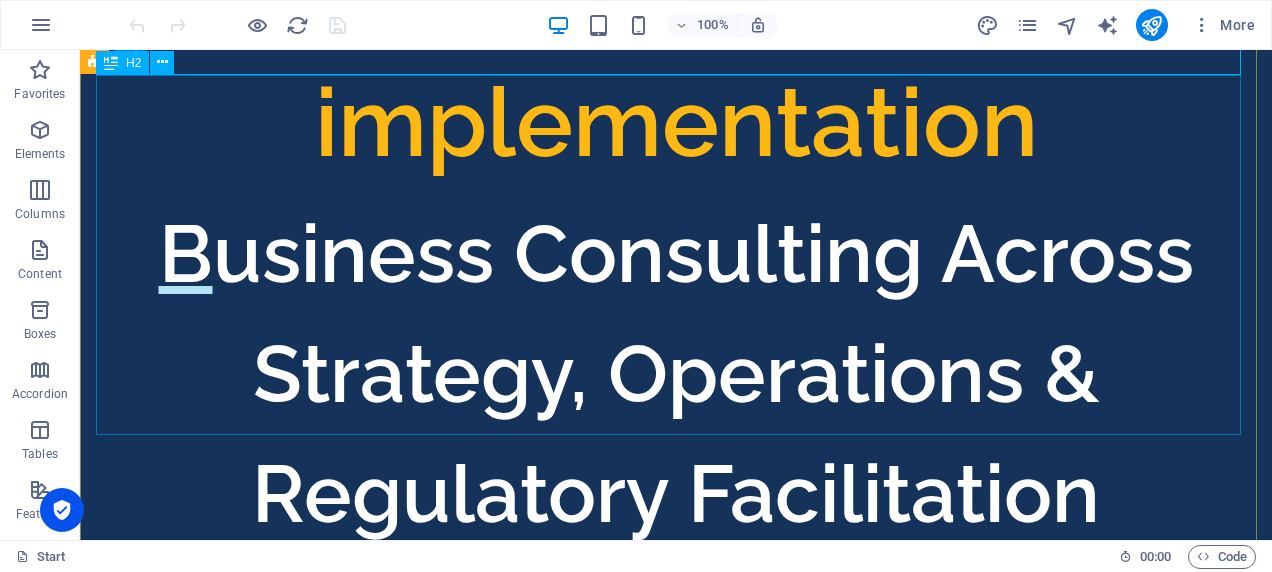 click on "Business Consulting Across Strategy, Operations & Regulatory Facilitation" at bounding box center [676, 374] 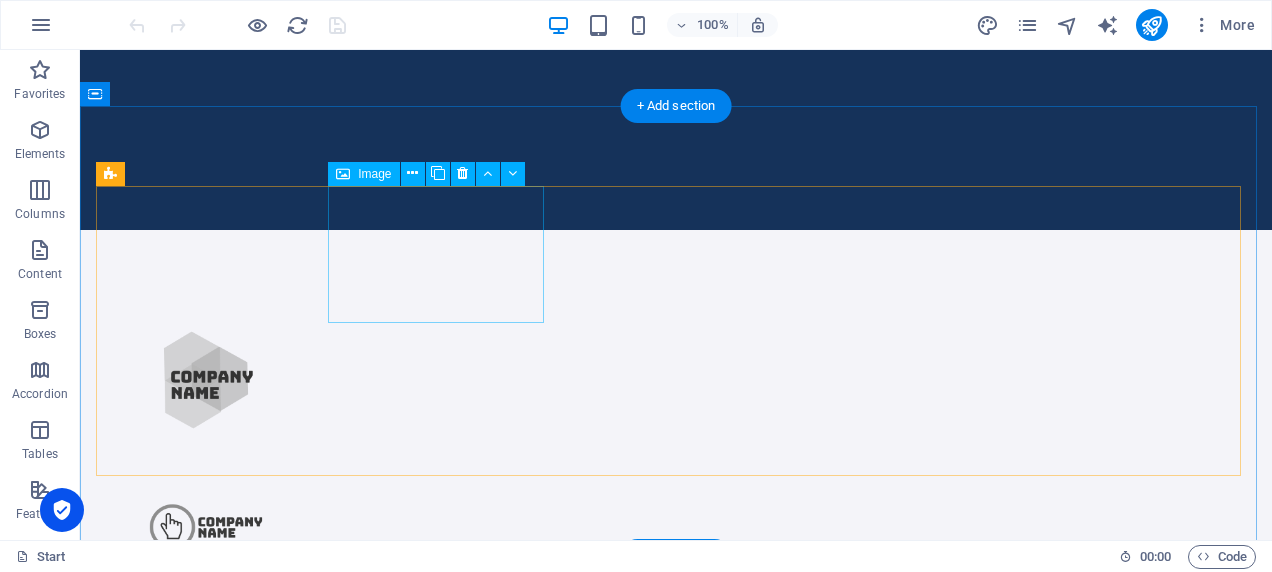 scroll, scrollTop: 1283, scrollLeft: 0, axis: vertical 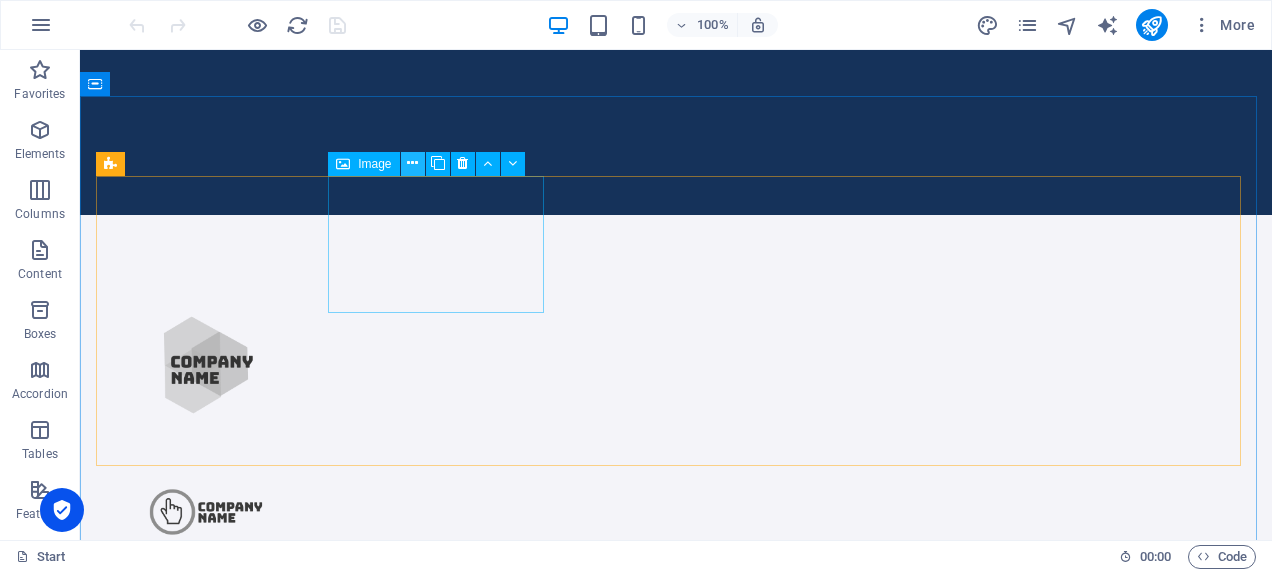 click at bounding box center [413, 164] 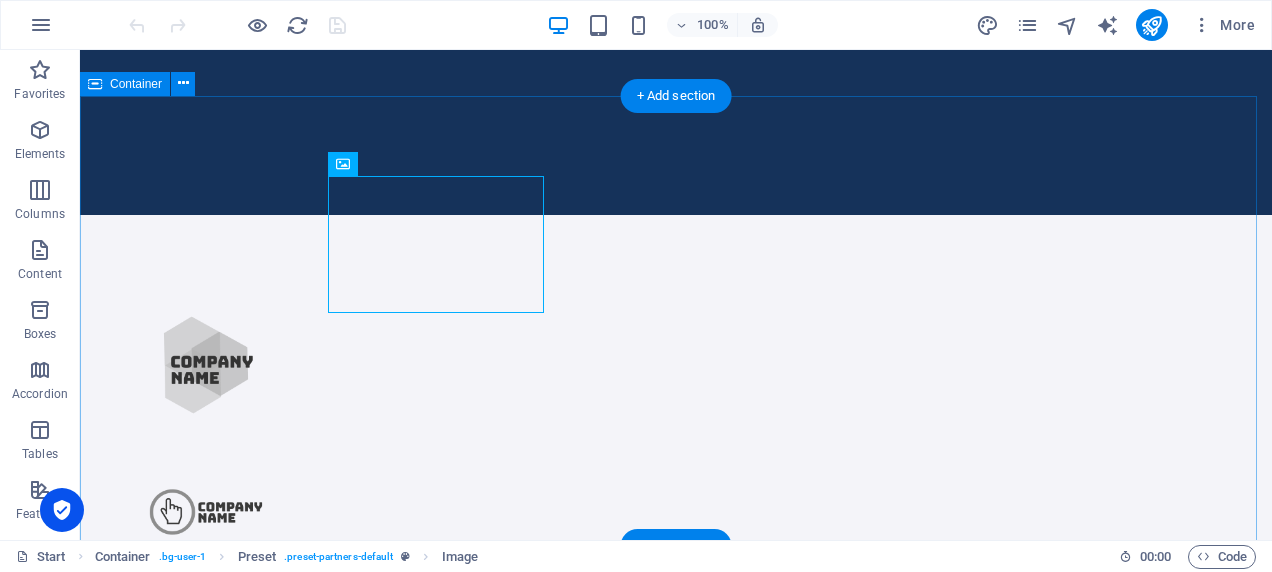 click at bounding box center [676, 1026] 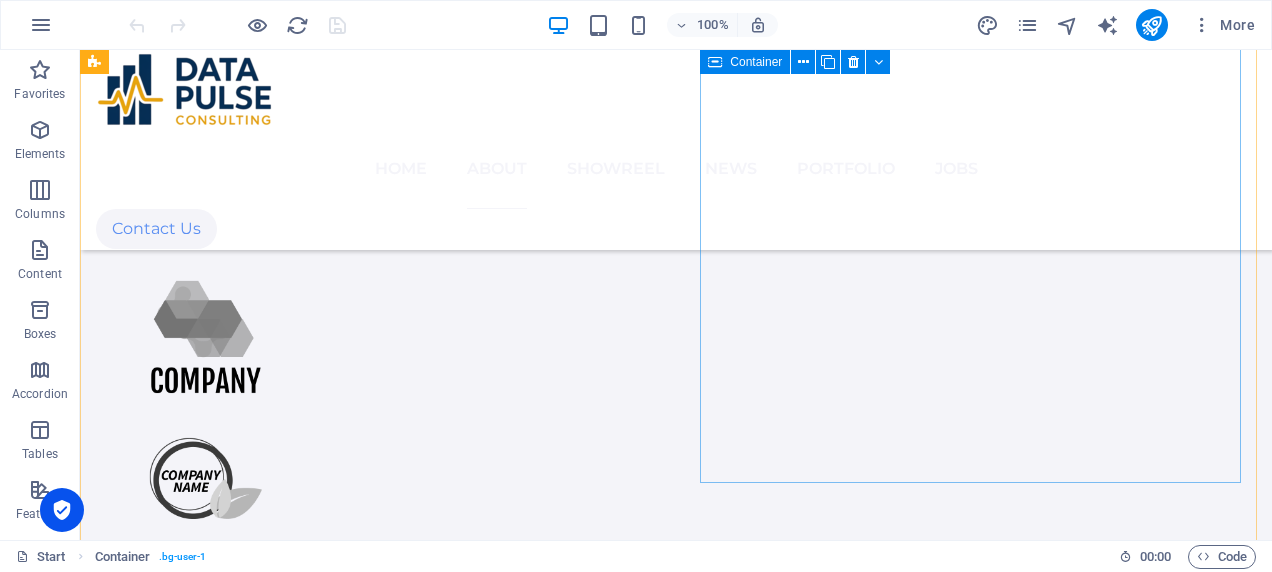 scroll, scrollTop: 1936, scrollLeft: 0, axis: vertical 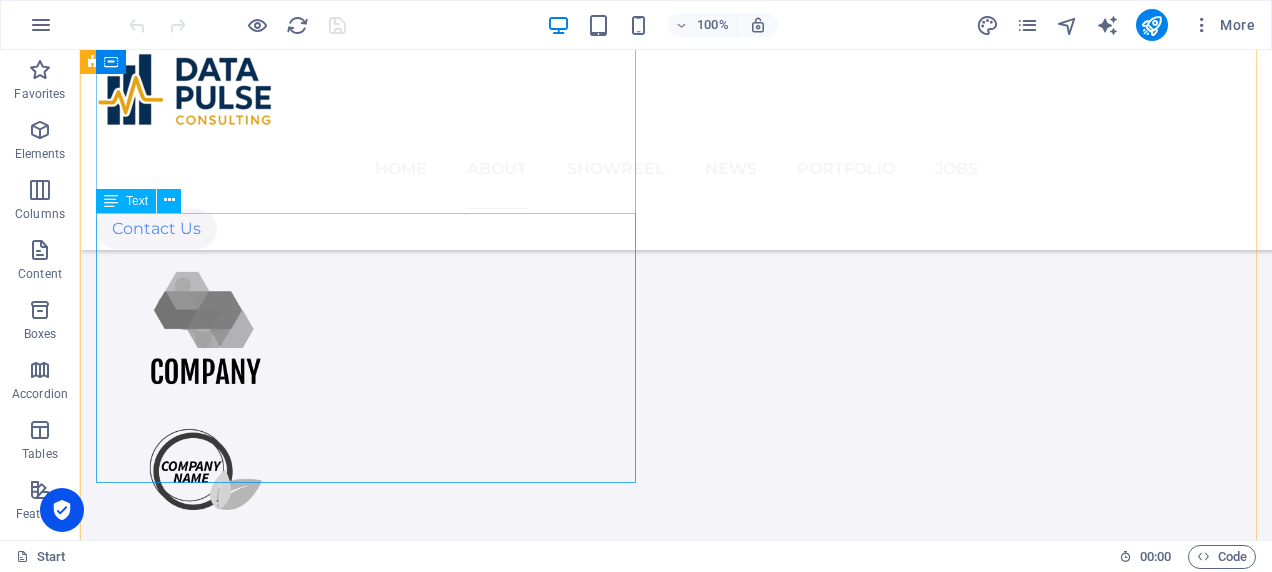 click on "Is  a multidisciplinary firm offering strategic advisory, project management consultancy, marketing research, administrative support, and business setup services. We empower businesses by transforming insight into action and helping them implement measurable improvements across core functions." at bounding box center (676, 1346) 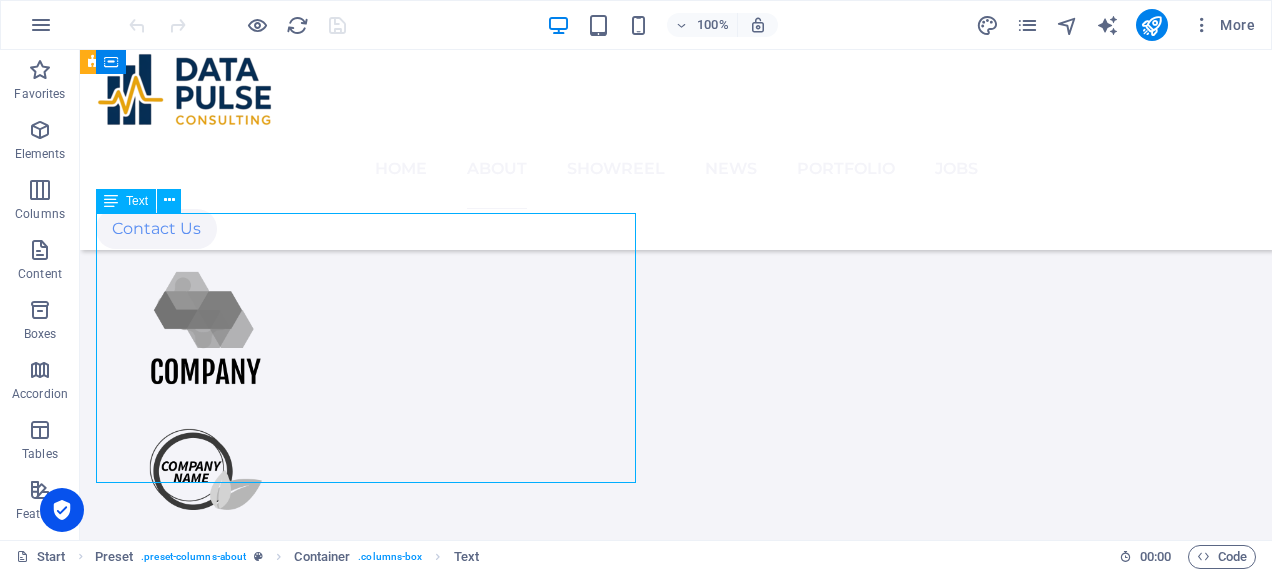 click on "Is  a multidisciplinary firm offering strategic advisory, project management consultancy, marketing research, administrative support, and business setup services. We empower businesses by transforming insight into action and helping them implement measurable improvements across core functions." at bounding box center [676, 1346] 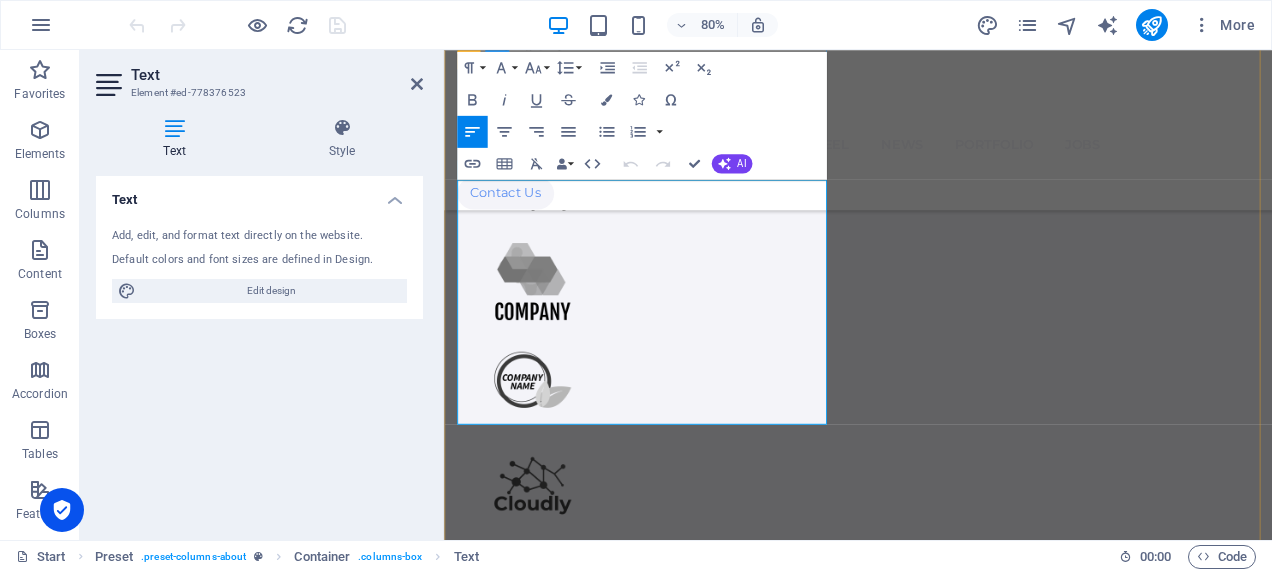 scroll, scrollTop: 2018, scrollLeft: 0, axis: vertical 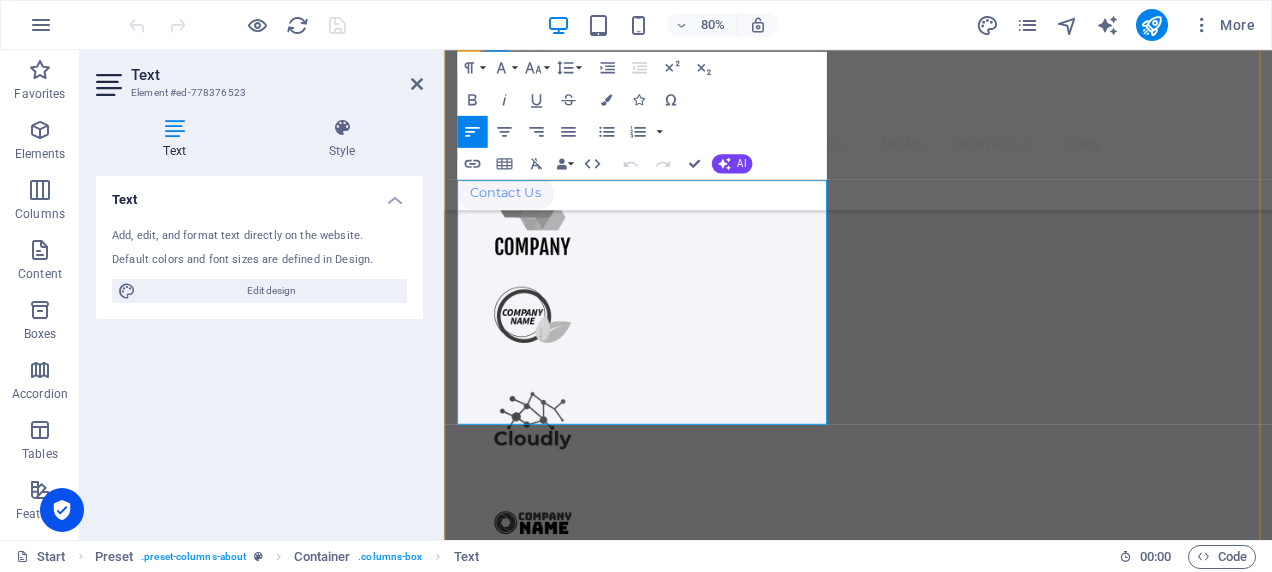 drag, startPoint x: 484, startPoint y: 237, endPoint x: 474, endPoint y: 241, distance: 10.770329 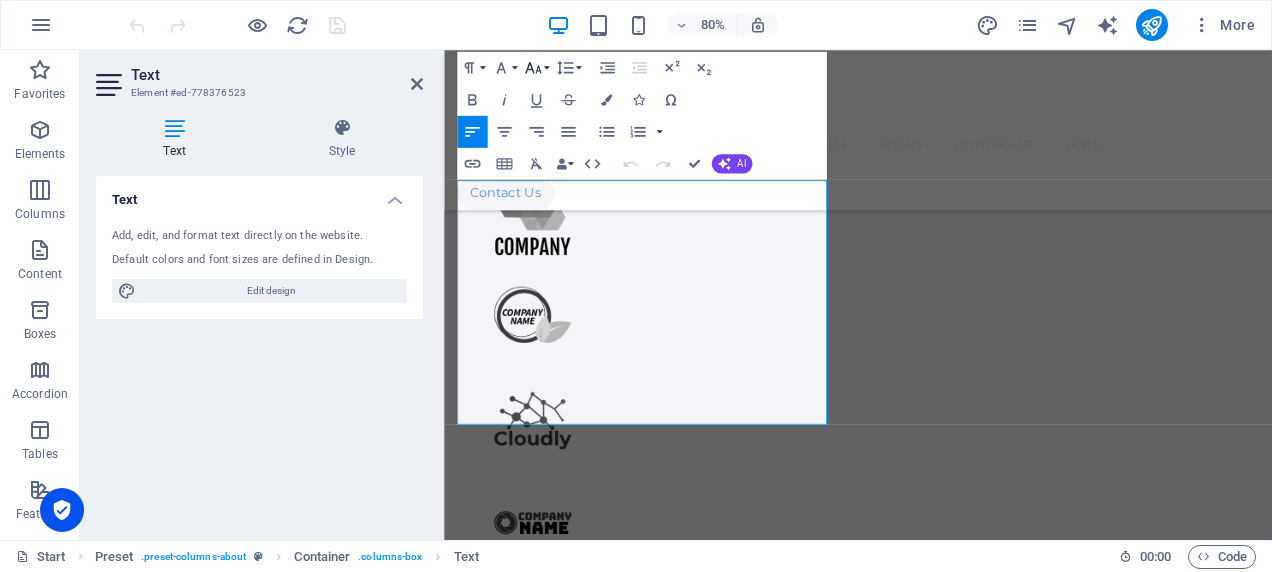 click on "Font Size" at bounding box center [536, 68] 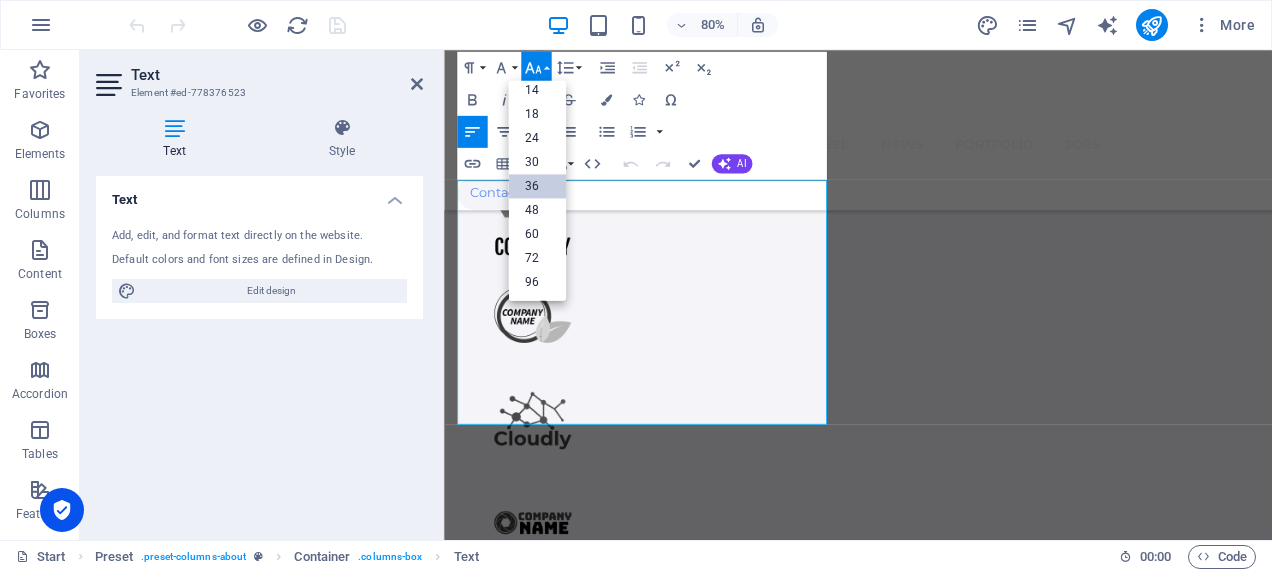 scroll, scrollTop: 160, scrollLeft: 0, axis: vertical 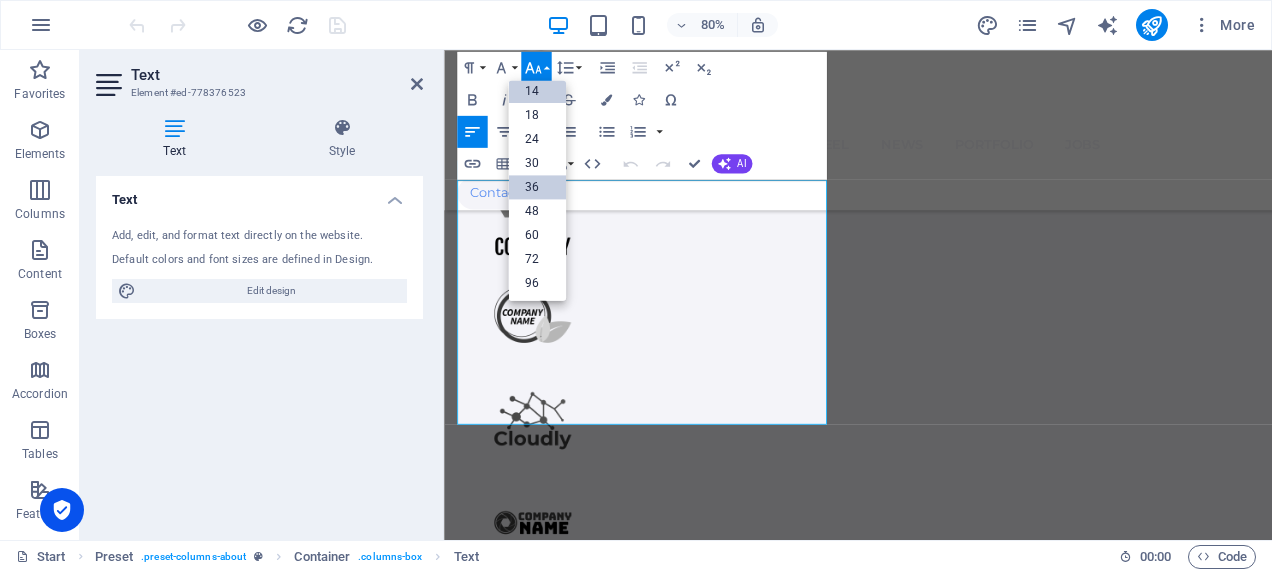 click on "14" at bounding box center [537, 91] 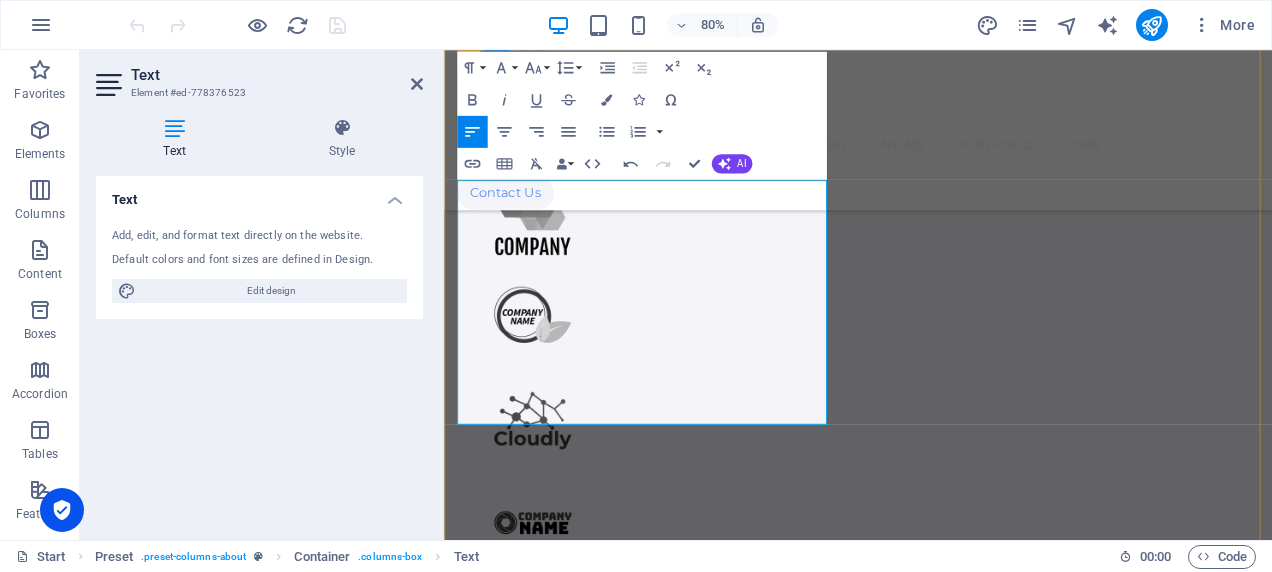 click on "a multidisciplinary firm offering strategic advisory, project management consultancy, marketing research, administrative support, and business setup services." at bounding box center [951, 1278] 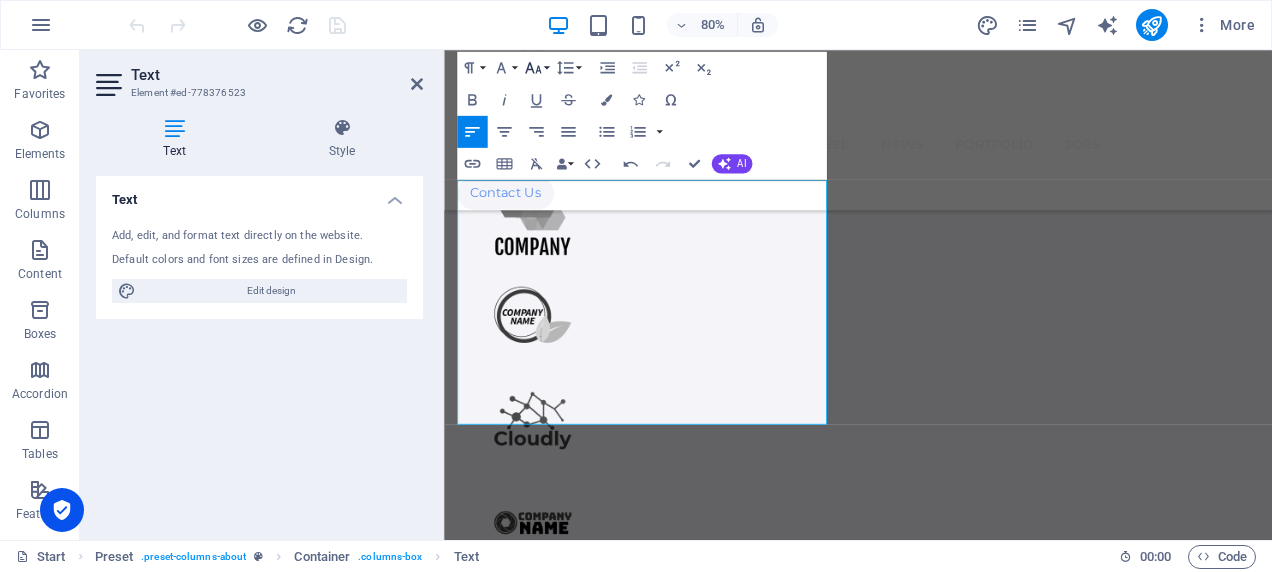 click on "Font Size" at bounding box center (536, 68) 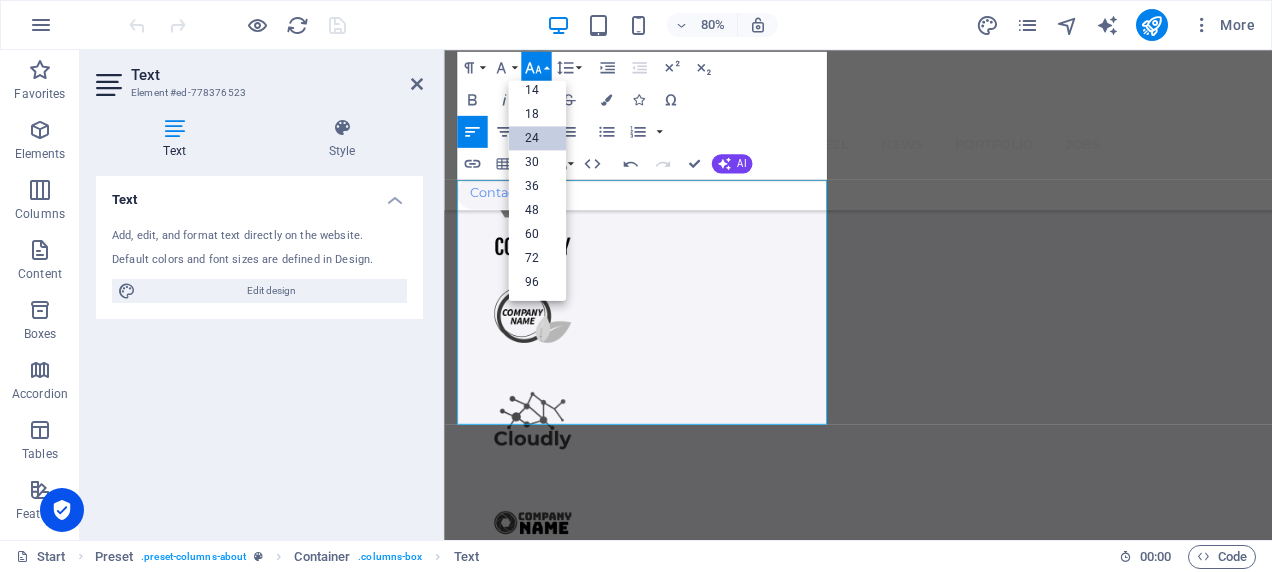 scroll, scrollTop: 160, scrollLeft: 0, axis: vertical 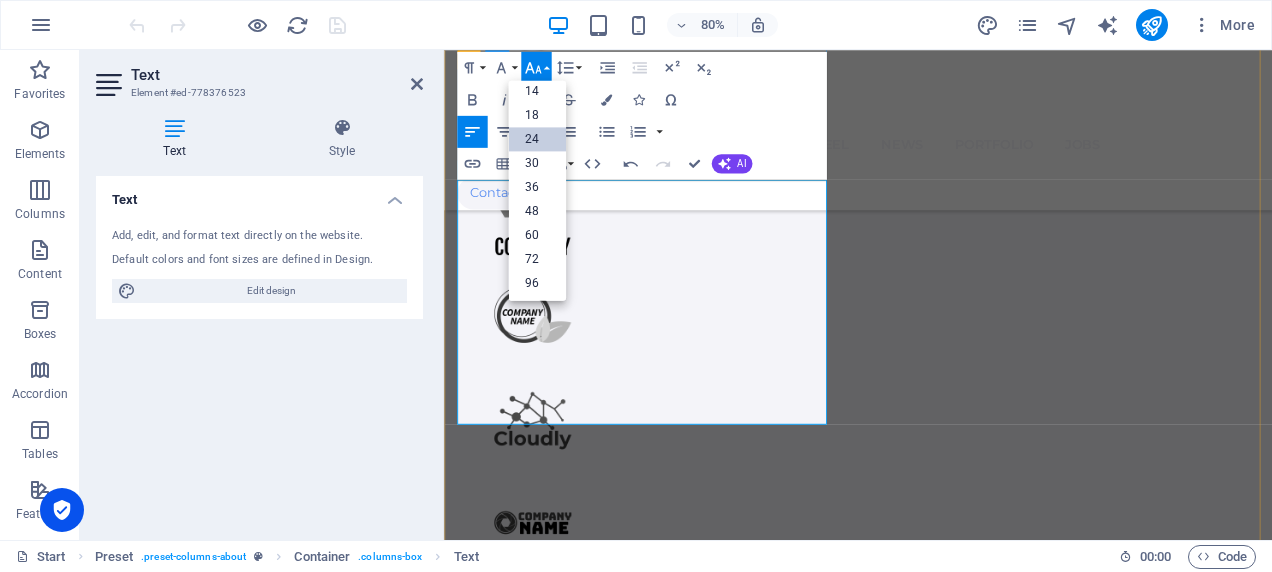 click on "a multidisciplinary firm offering strategic advisory, project management consultancy, marketing research, administrative support, and business setup services." at bounding box center [951, 1278] 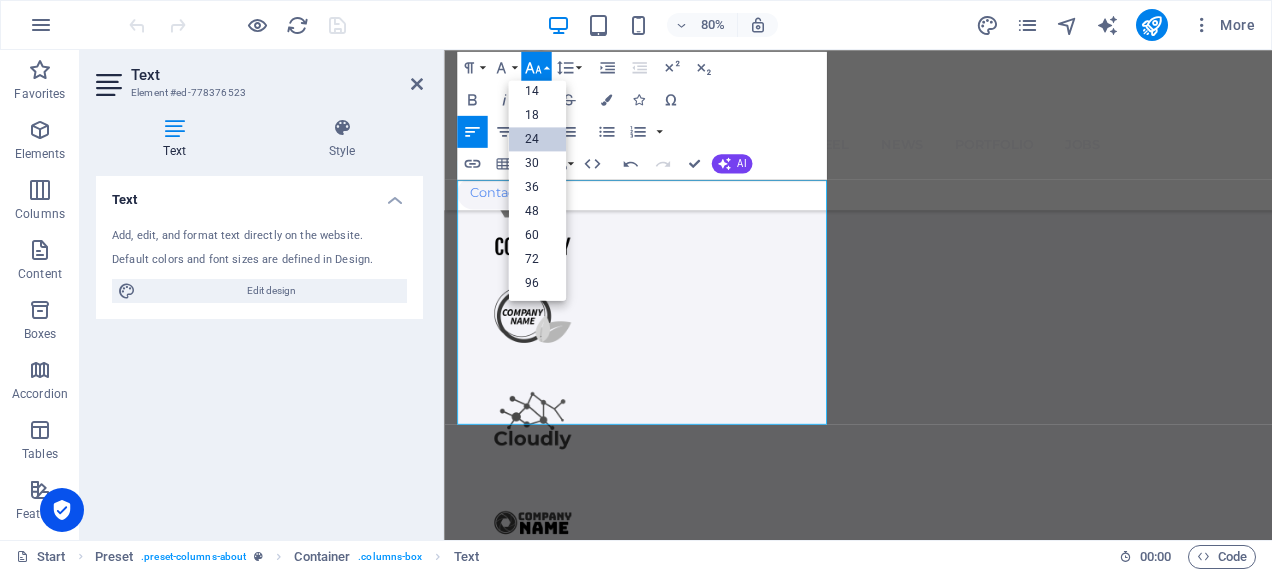 click on "24" at bounding box center (537, 139) 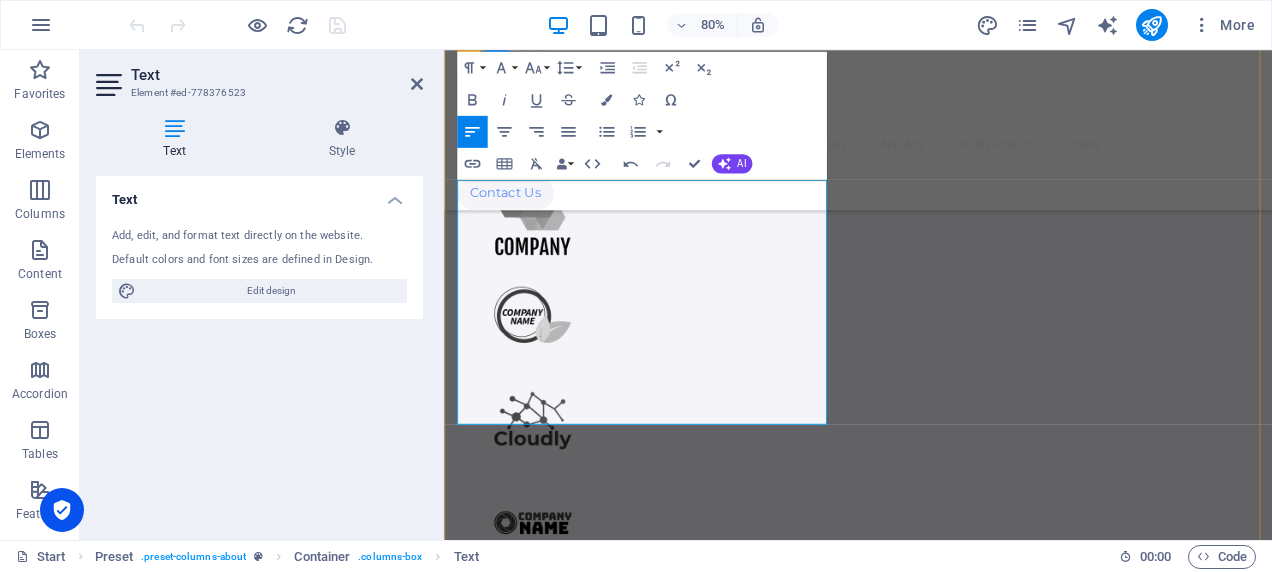 click on "s a multidisciplinary firm offering strategic advisory, project management consultancy, marketing research, administrative support, and business setup services." at bounding box center [956, 1278] 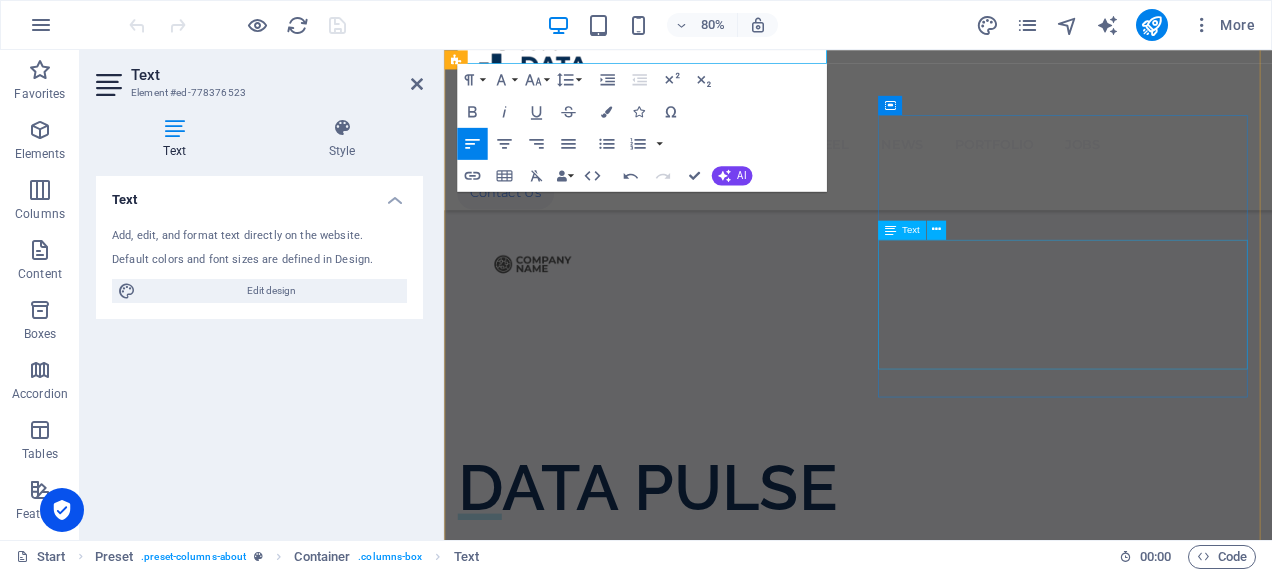 scroll, scrollTop: 2469, scrollLeft: 0, axis: vertical 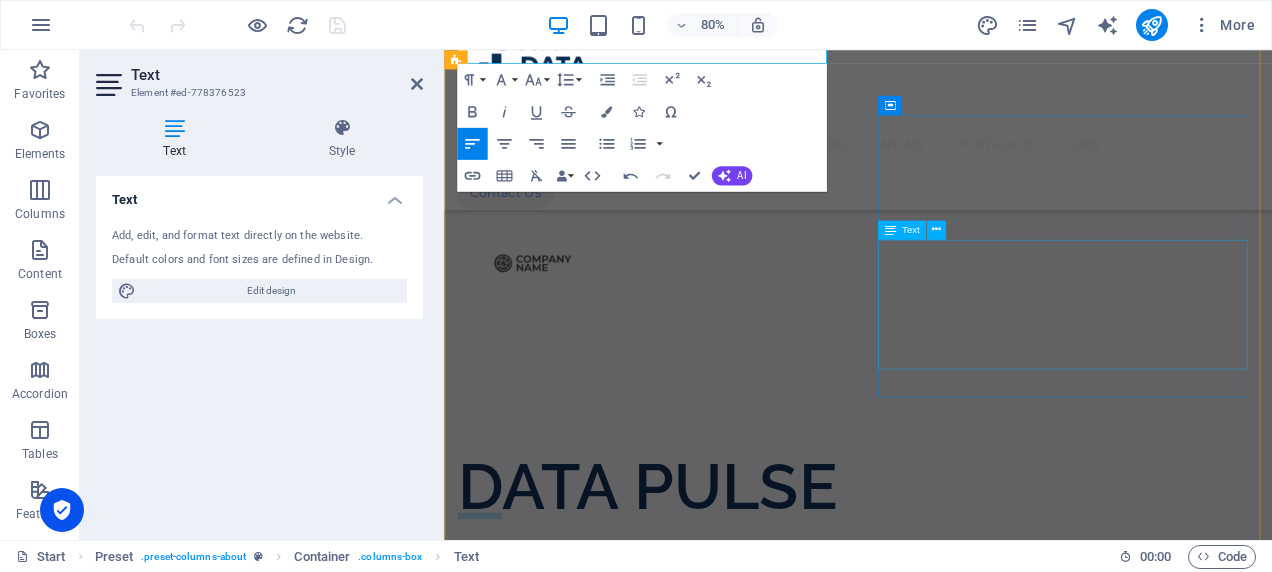 click on "To  support clients in achieving their goals through practical strategies, well-structured project execution, and evidence-based consulting solutions" at bounding box center (961, 2529) 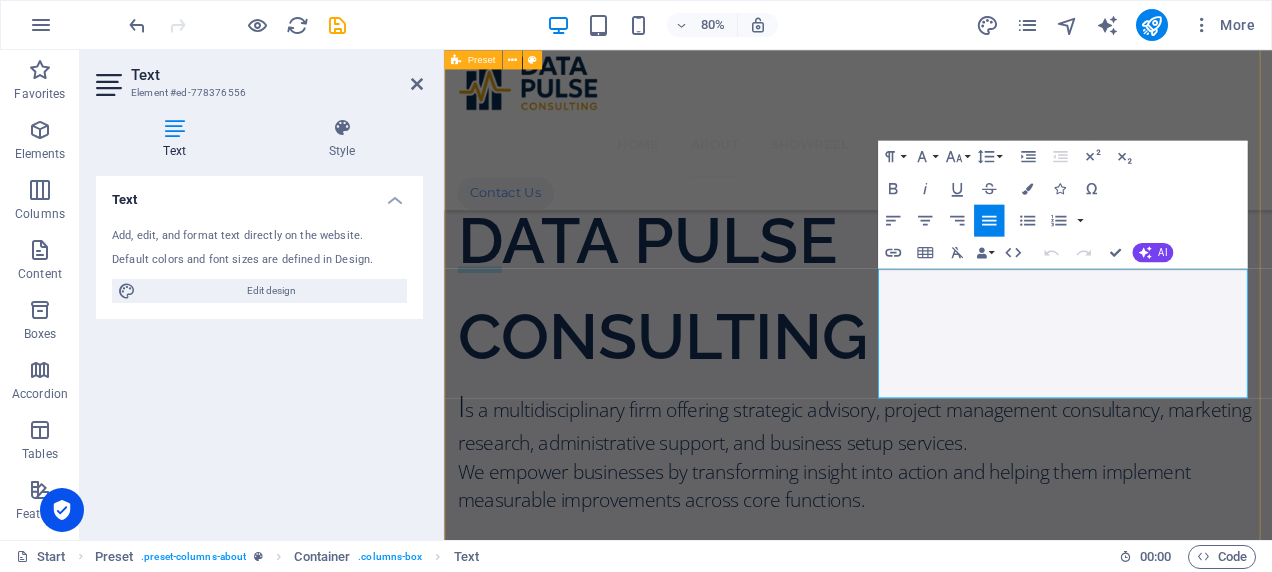 scroll, scrollTop: 2426, scrollLeft: 0, axis: vertical 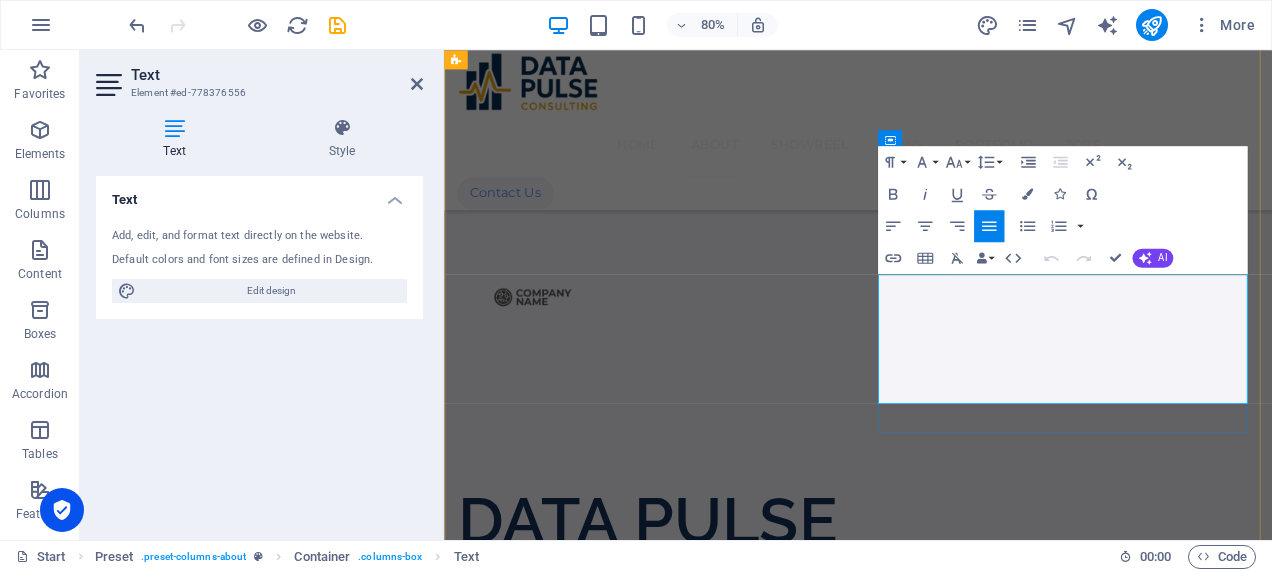 click on "To" at bounding box center [480, 2553] 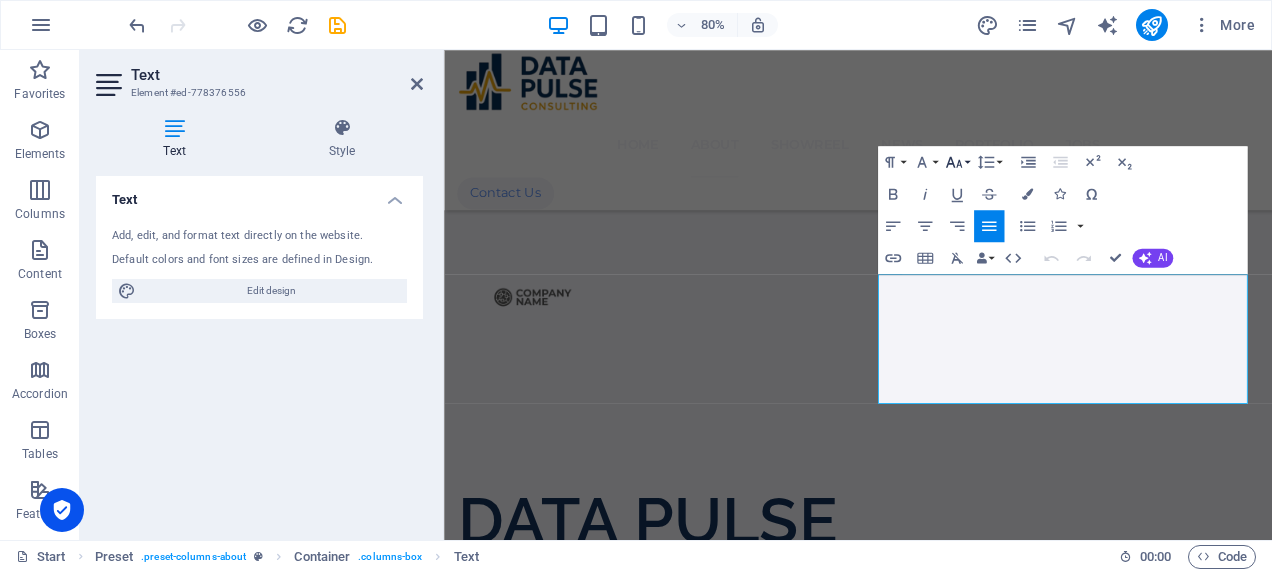 click 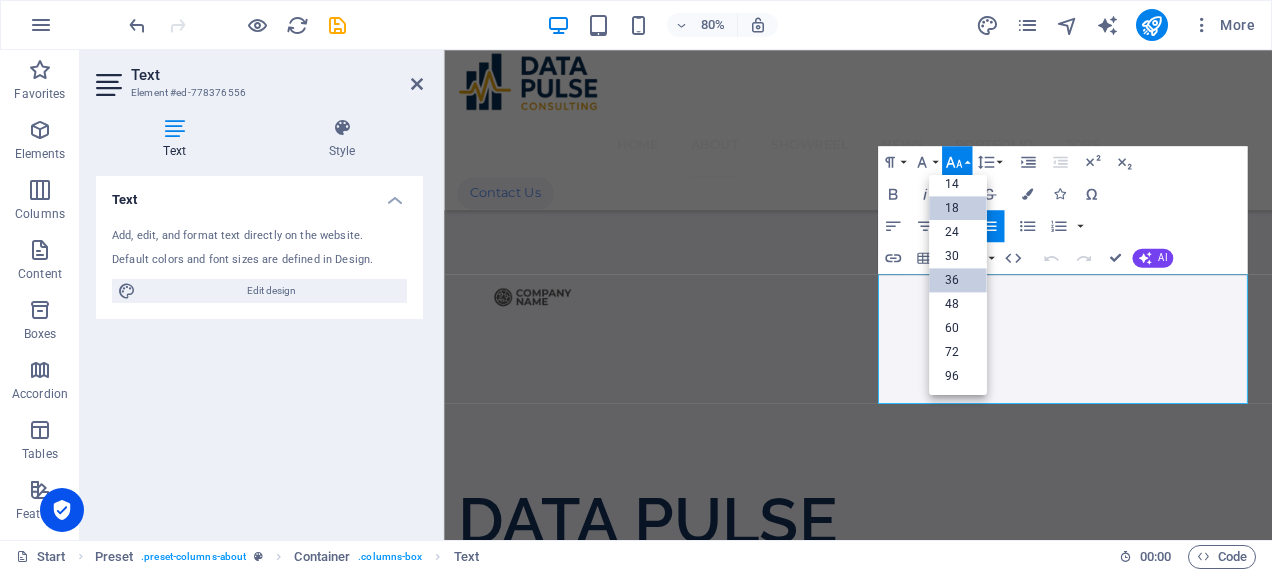 scroll, scrollTop: 160, scrollLeft: 0, axis: vertical 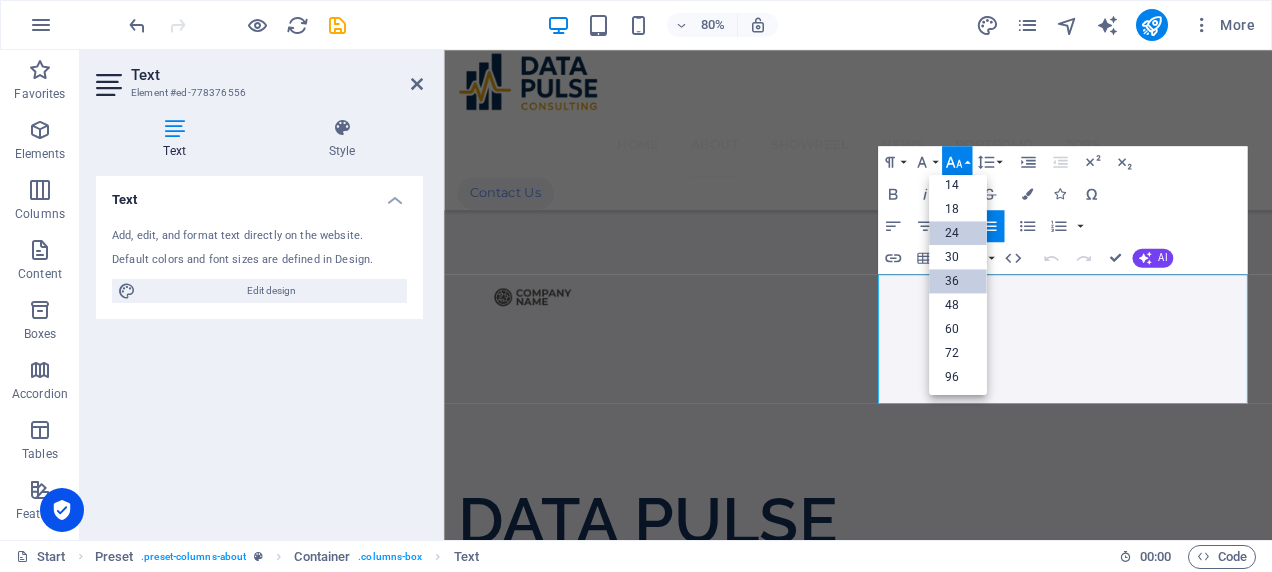 click on "24" at bounding box center [958, 233] 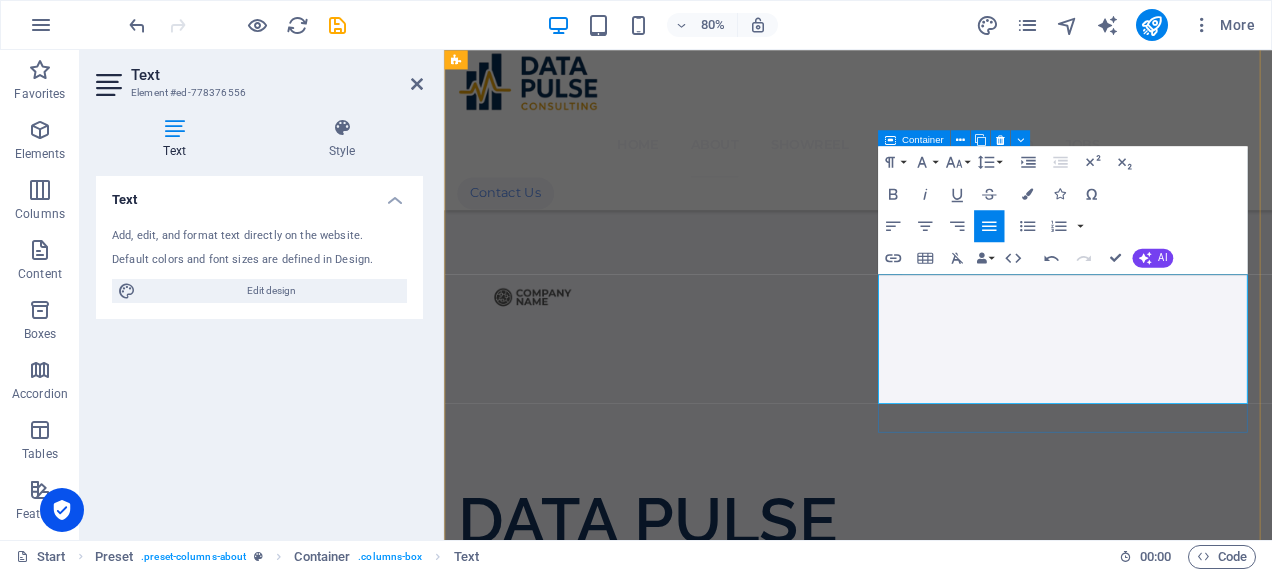 click on "Our Mission T o support clients in achieving their goals through practical strategies, well-structured project execution, and evidence-based consulting solutions" at bounding box center [961, 2512] 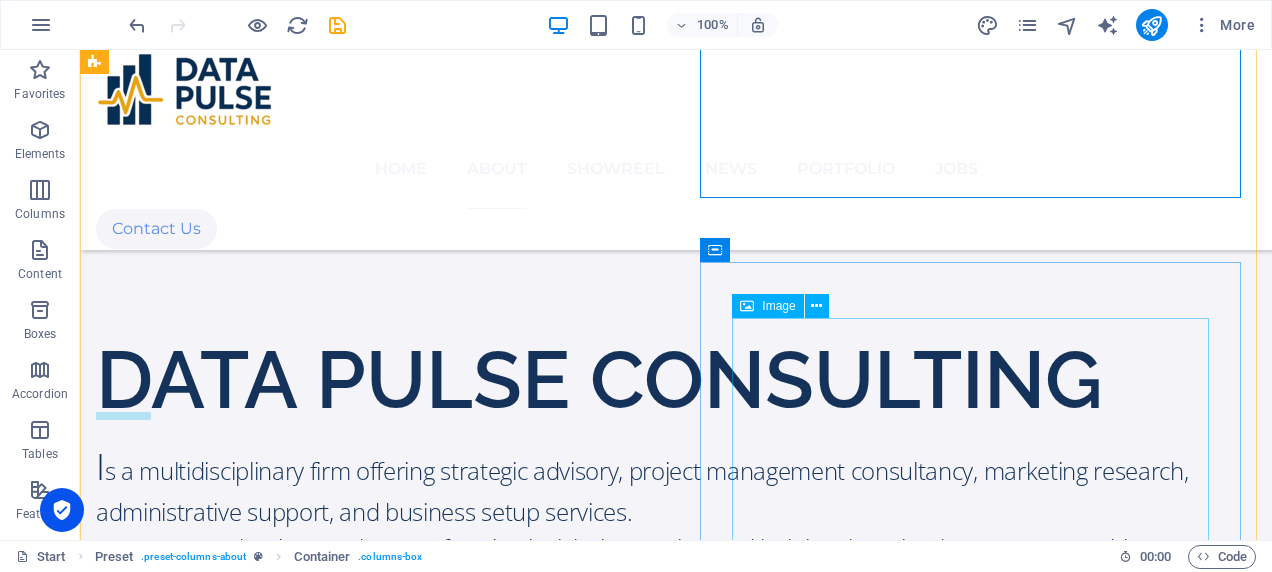 scroll, scrollTop: 2811, scrollLeft: 0, axis: vertical 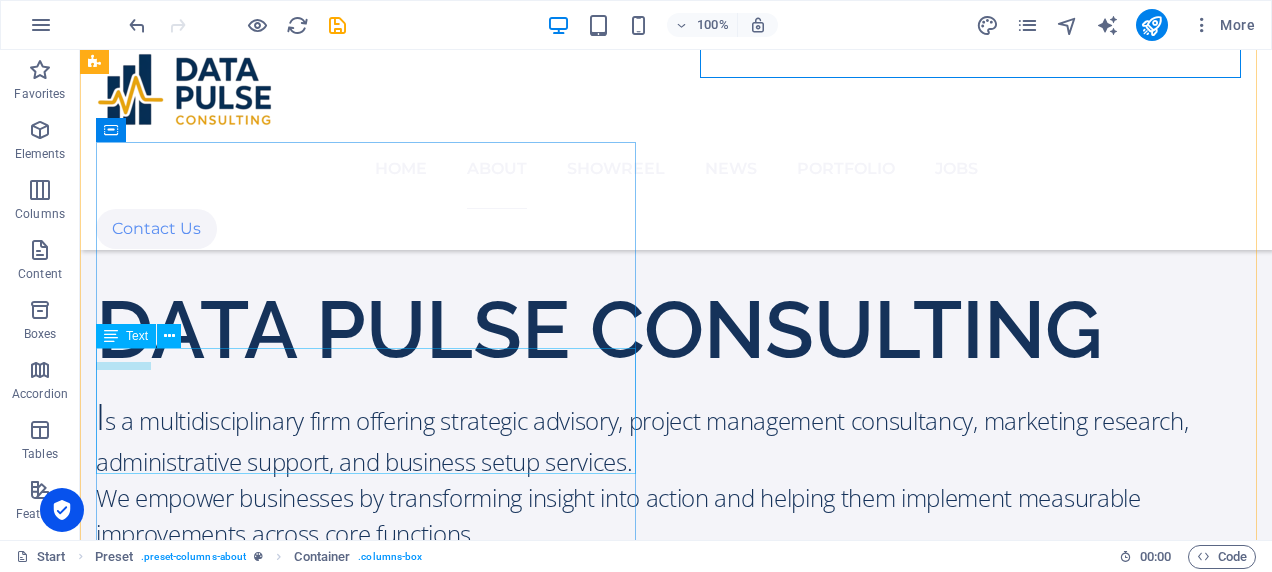 click on "To  be recognized as a reliable partner in delivering excellence across business advisory, project execution, and research-driven insights." at bounding box center (676, 2578) 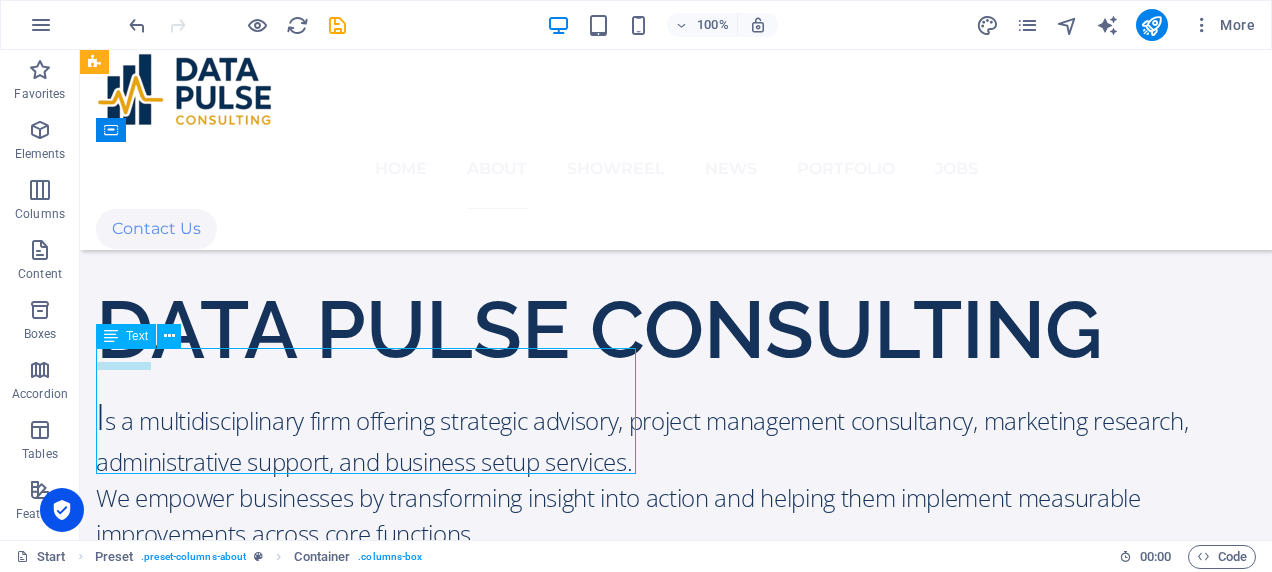 click on "To  be recognized as a reliable partner in delivering excellence across business advisory, project execution, and research-driven insights." at bounding box center (676, 2578) 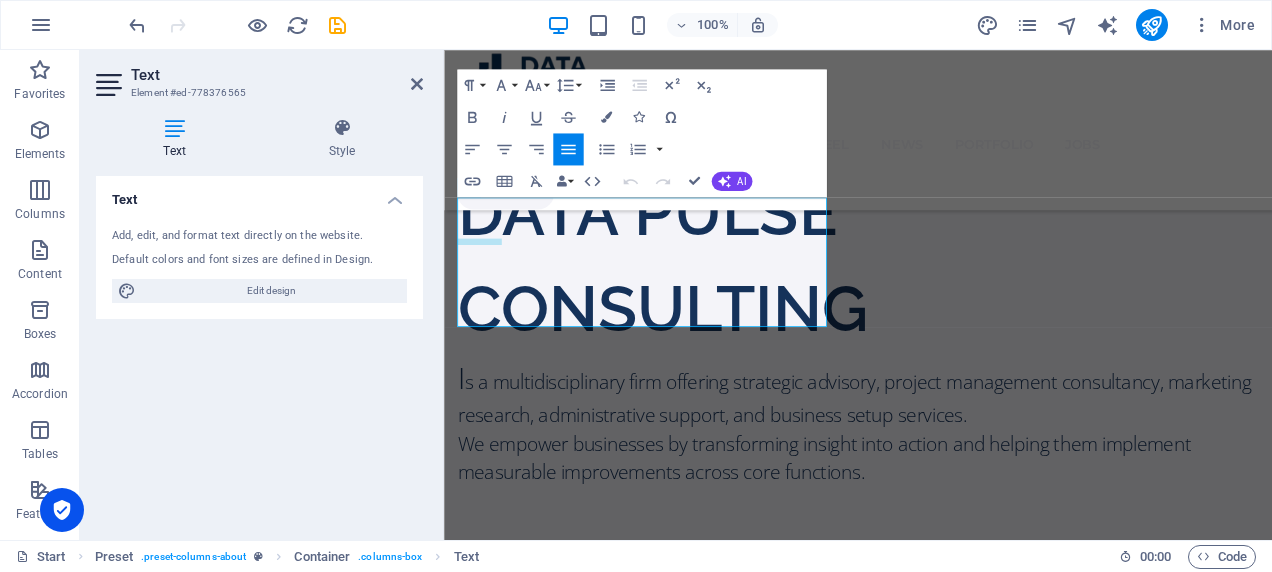 scroll, scrollTop: 2945, scrollLeft: 0, axis: vertical 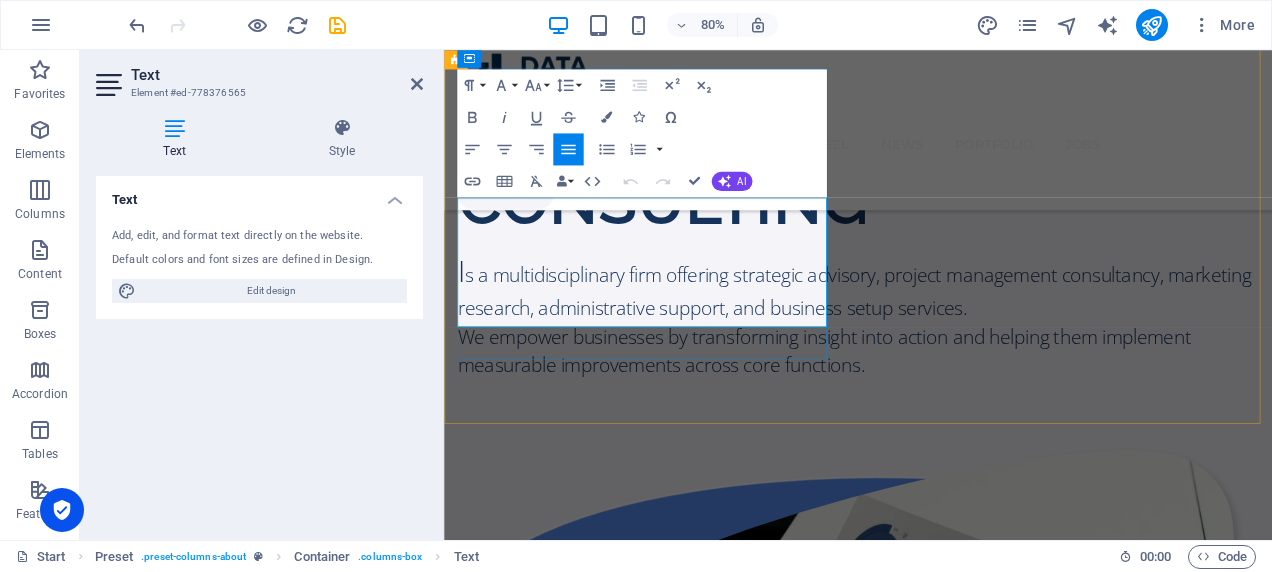 click on "To" at bounding box center [480, 2276] 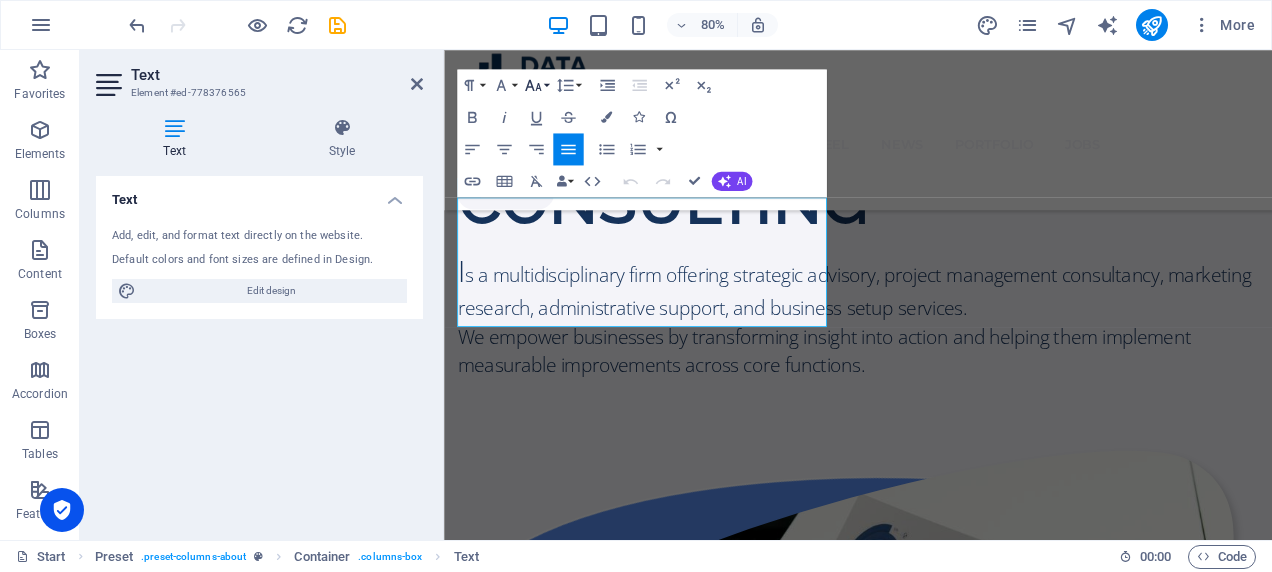 click 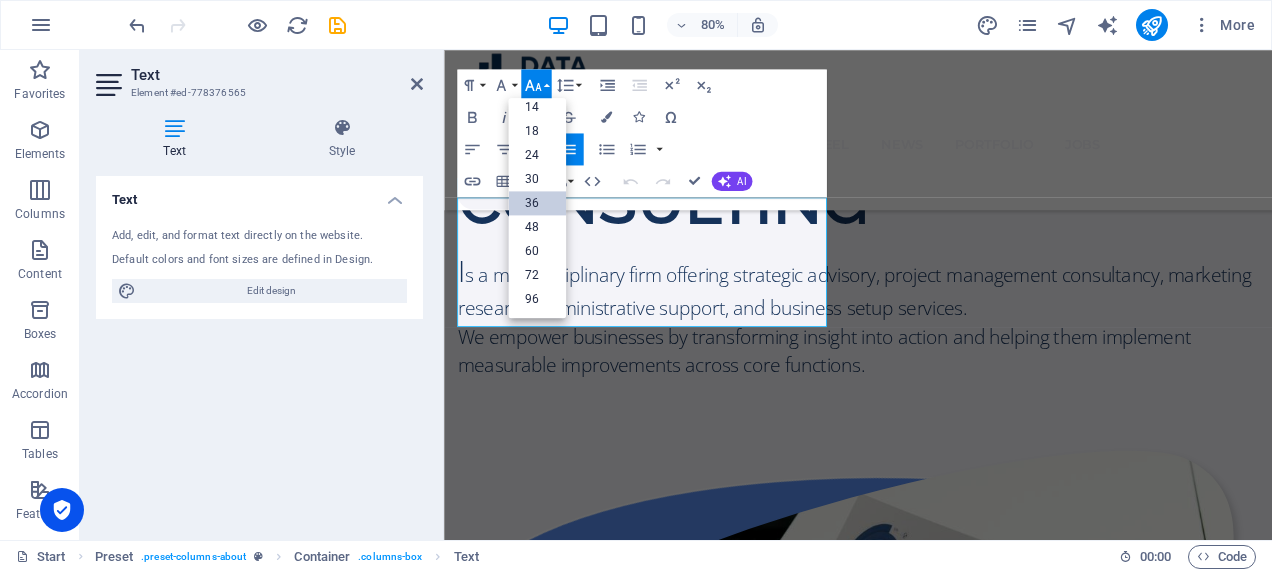 scroll, scrollTop: 160, scrollLeft: 0, axis: vertical 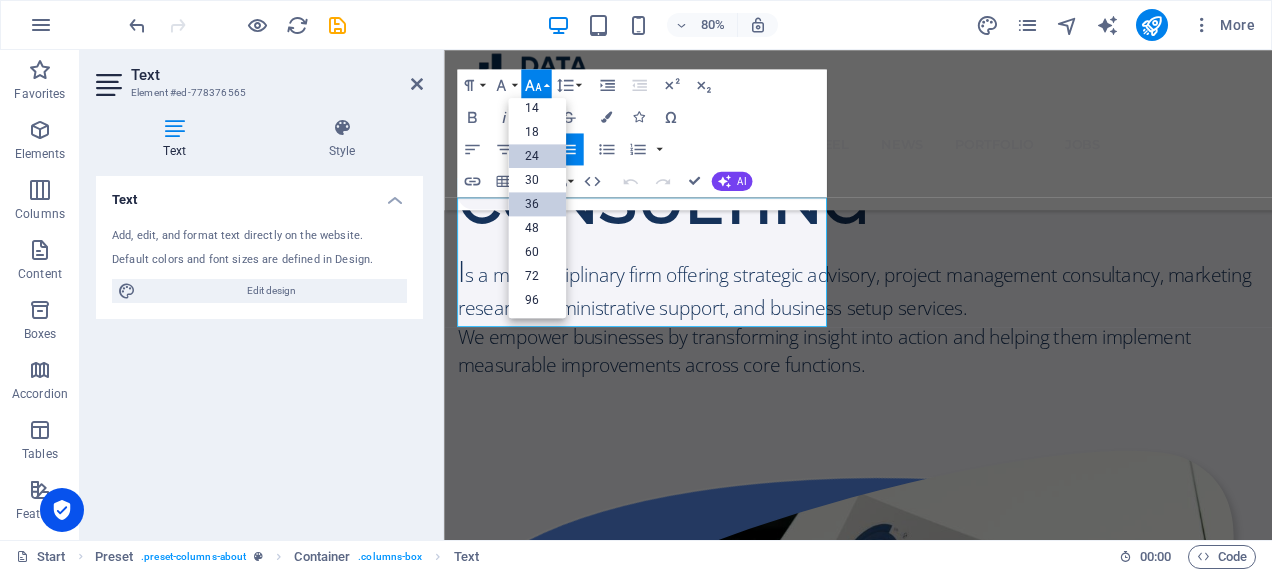 click on "24" at bounding box center (537, 156) 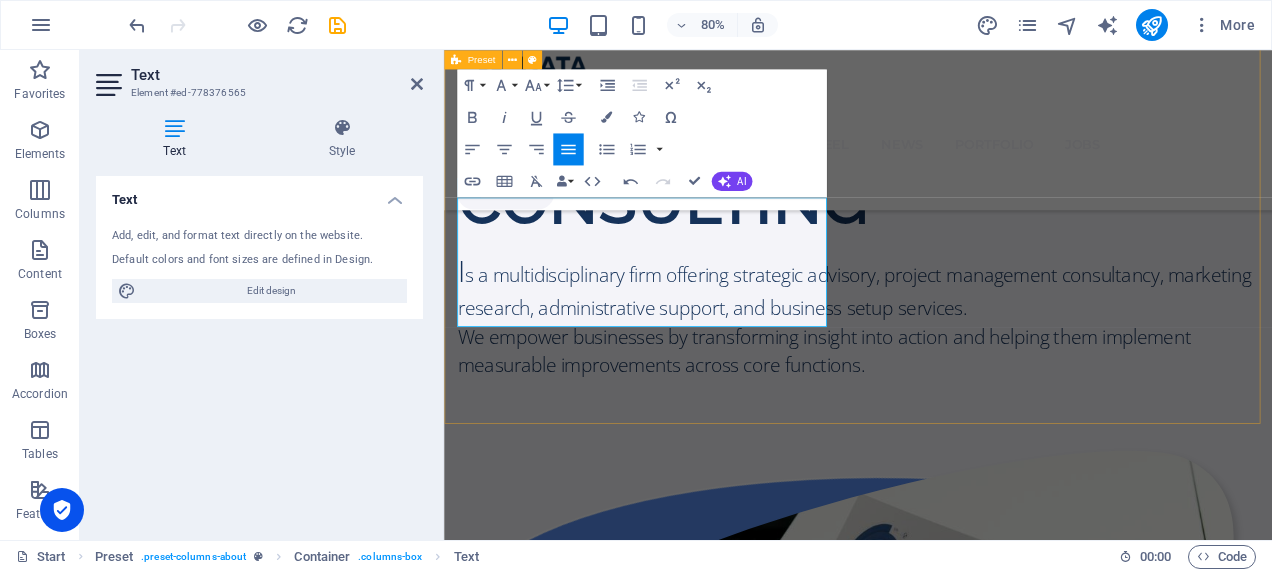 click on "DATA PULSE CONSULTING I s a multidisciplinary firm offering strategic advisory, project management consultancy, marketing research, administrative support, and business setup services. We empower businesses by transforming insight into action and helping them implement measurable improvements across core functions. .cls-1{fill:#1a171b;stroke:#fff;stroke-miterlimit:10;} Element 2
.cls-1{fill:#1a171b;stroke:#fff;stroke-miterlimit:10;} Element 2
Our Mission T o support clients in achieving their goals through practical strategies, well-structured project execution, and evidence-based consulting solutions Our Vision T o be recognized as a reliable partner in delivering excellence across business advisory, project execution, and research-driven insights. .cls-1{fill:#1a171b;stroke:#fff;stroke-miterlimit:10;} Element 2" at bounding box center [961, 1586] 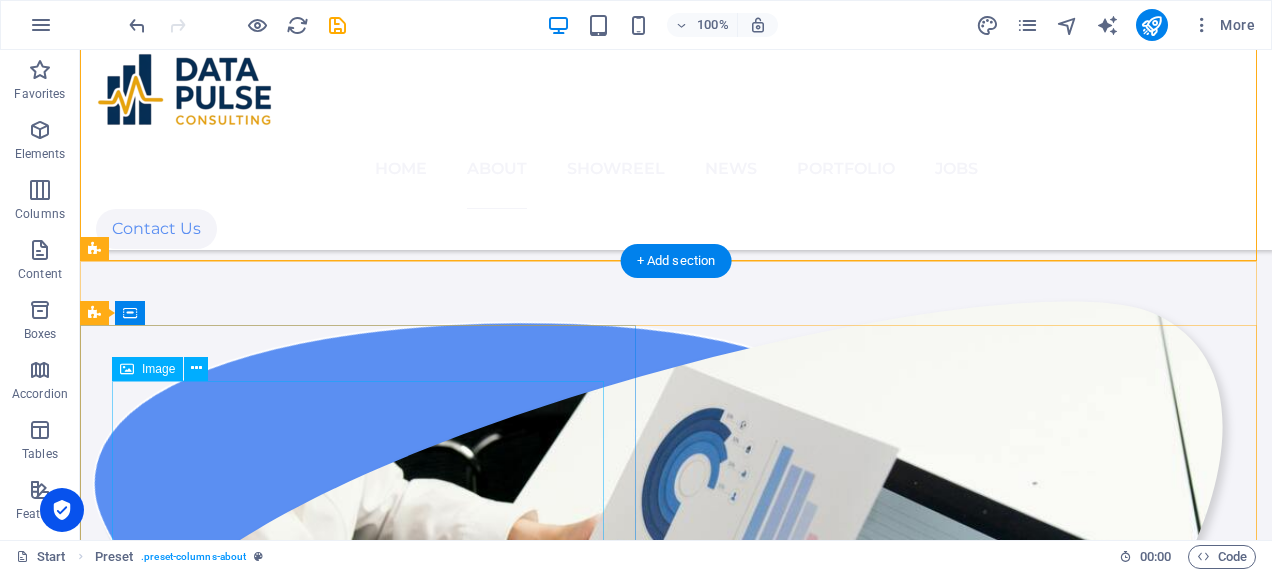 scroll, scrollTop: 3184, scrollLeft: 0, axis: vertical 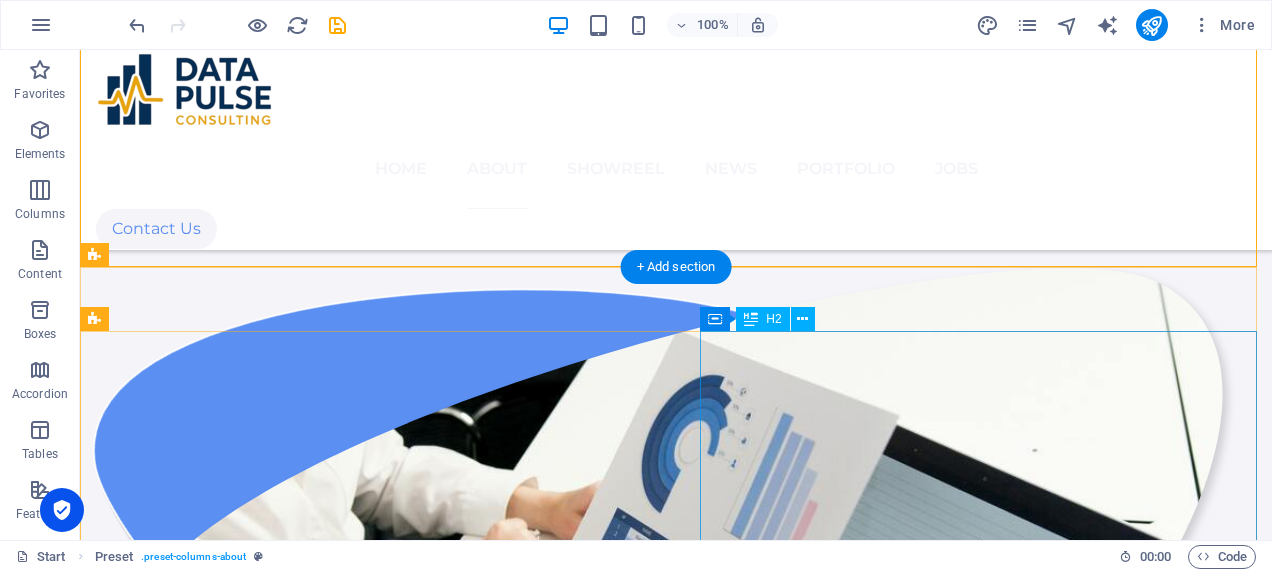 click on "Why Data Pulse" at bounding box center [676, 4208] 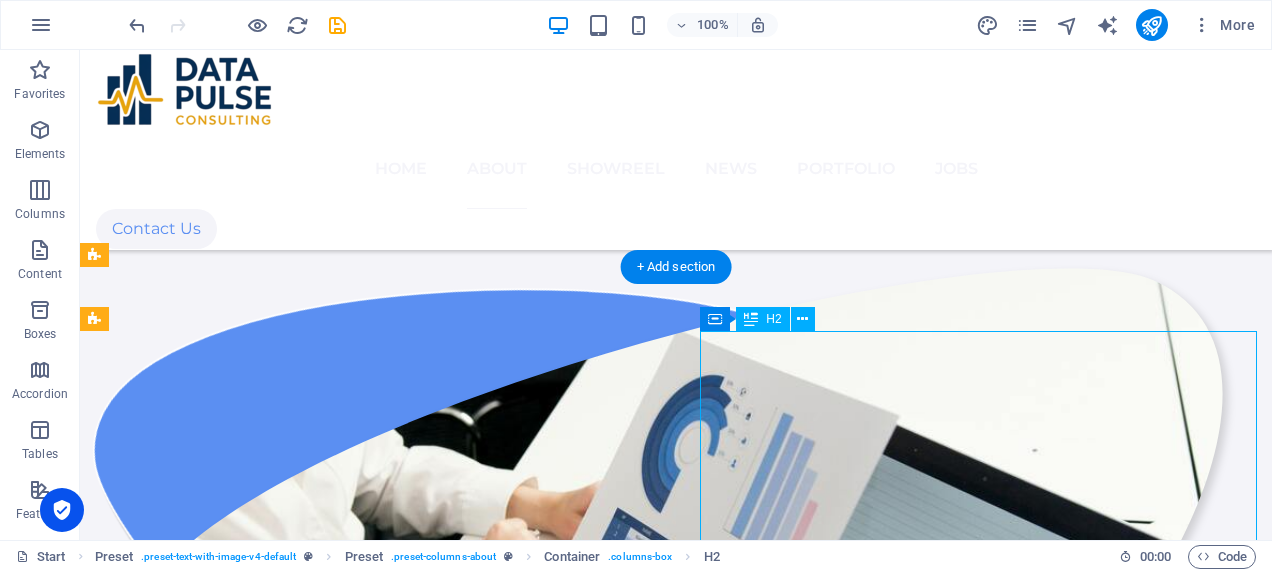 click on "Why Data Pulse" at bounding box center [676, 4208] 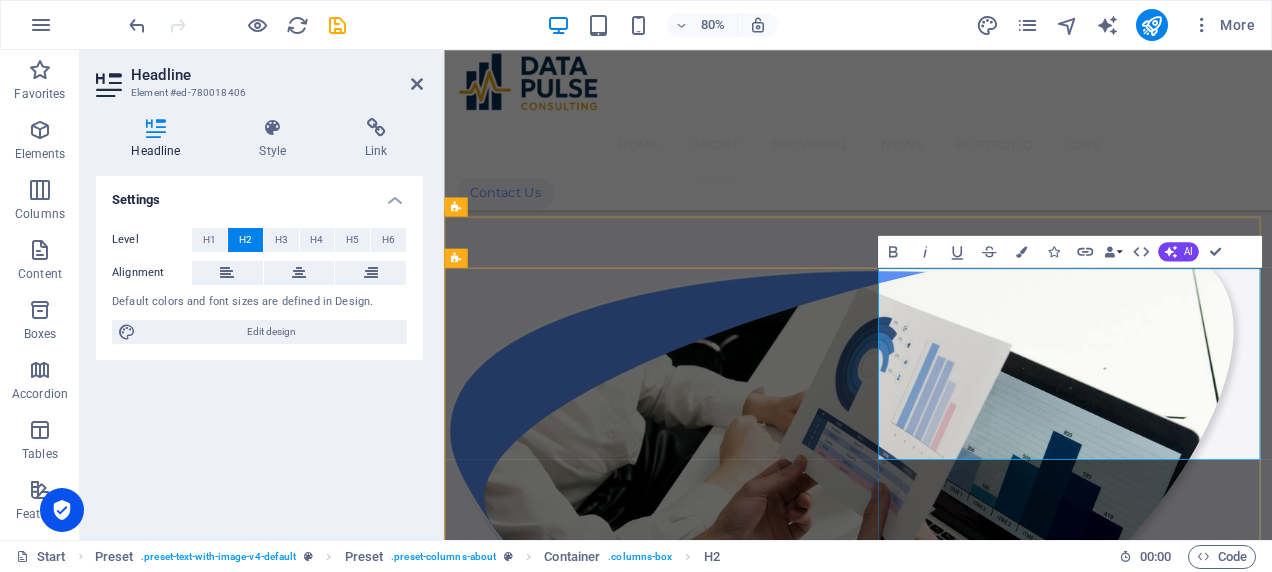 click on "Why Data Pulse" at bounding box center [743, 3825] 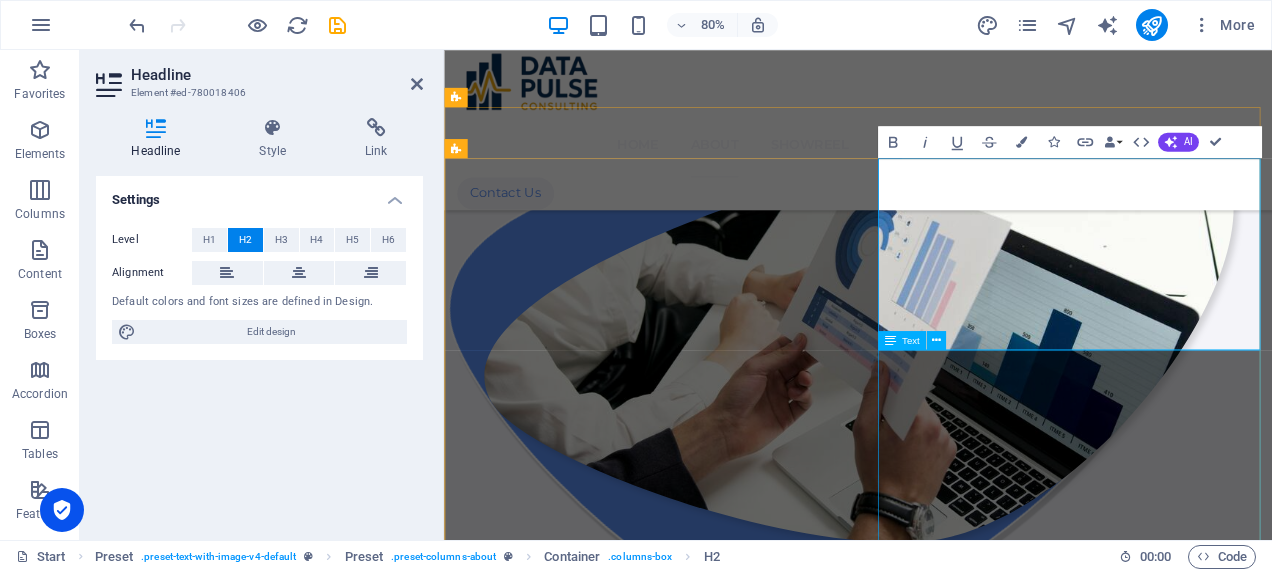 scroll, scrollTop: 3367, scrollLeft: 0, axis: vertical 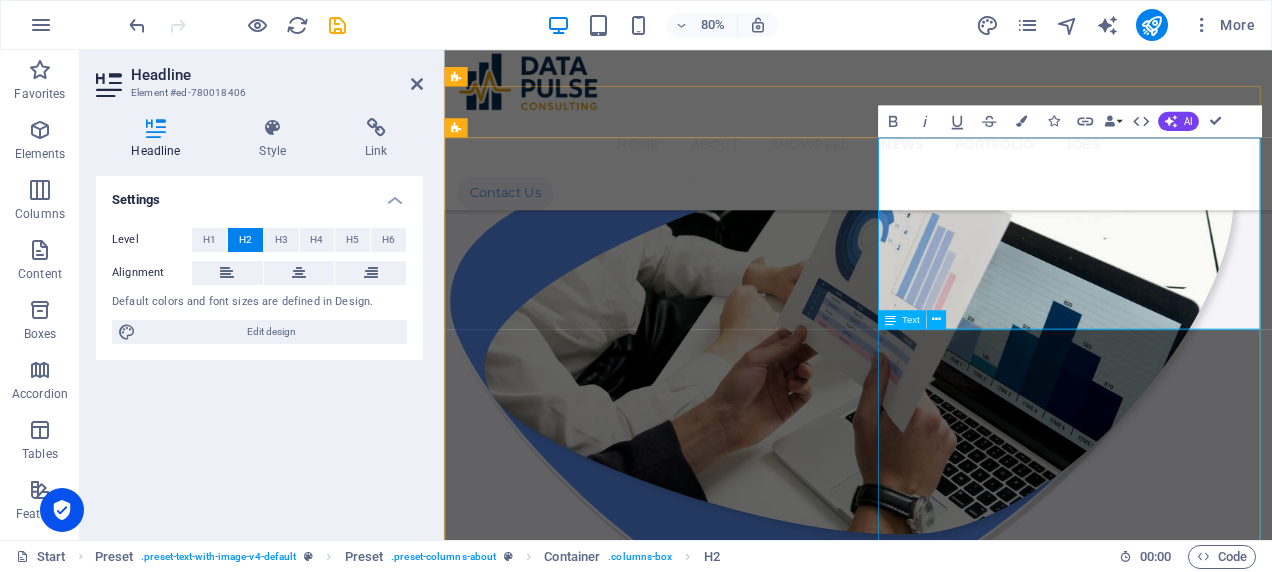 click on "At   Data Pulse Consulting ,  we bridge strategy with execution, offering a dynamic blend of insight-driven advisory and hands-on operational support. Our strength lies in combining deep market understanding with tailored solutions across project management, research, innovation, and business services. As a lean and focused consultancy, we prioritize agility, precision, and lasting client impact. Whether you're launching, optimizing, or scaling, we deliver with integrity, clarity, and commitment-pulsating success from insights to implementation." at bounding box center [961, 3959] 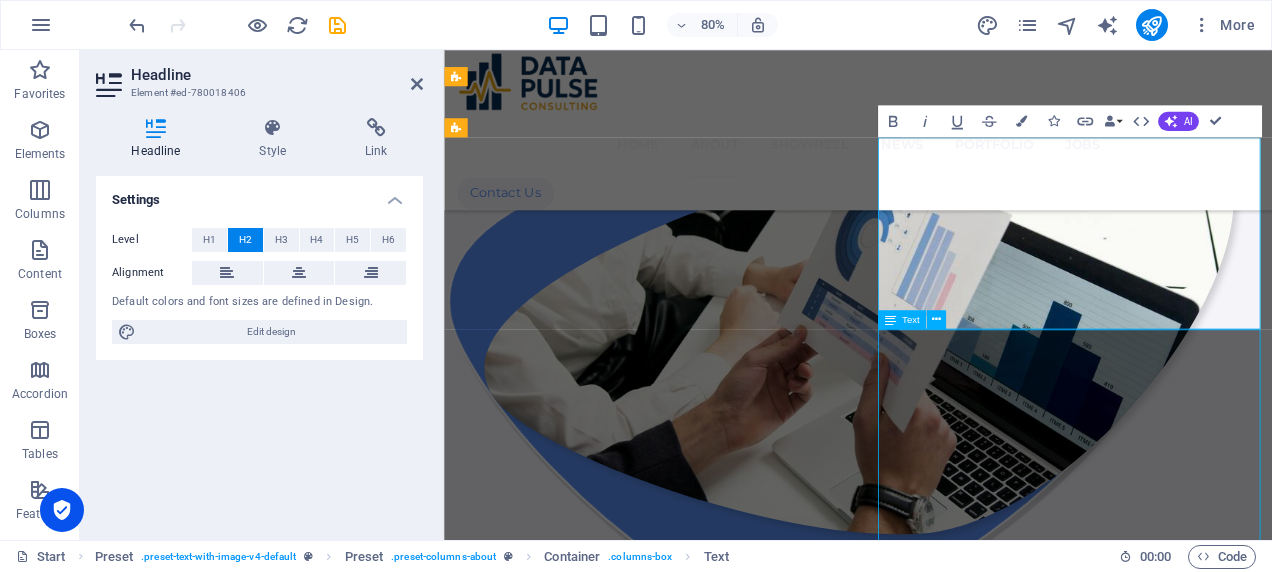 click on "Why ‌Data Pulse" at bounding box center [961, 3722] 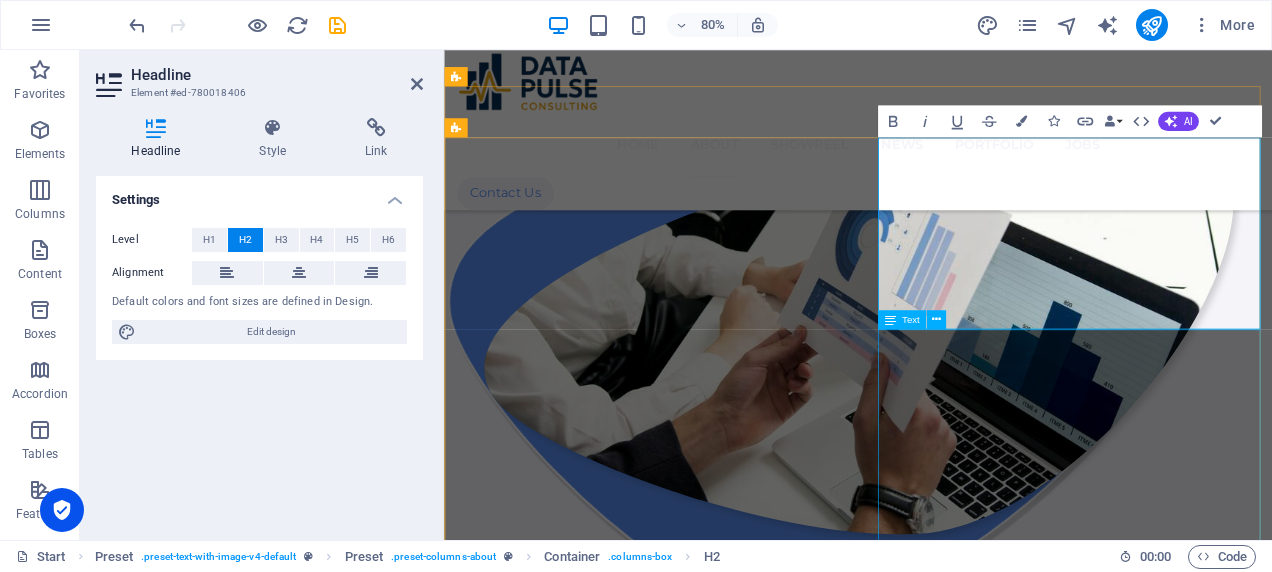 click on "At   Data Pulse Consulting ,  we bridge strategy with execution, offering a dynamic blend of insight-driven advisory and hands-on operational support. Our strength lies in combining deep market understanding with tailored solutions across project management, research, innovation, and business services. As a lean and focused consultancy, we prioritize agility, precision, and lasting client impact. Whether you're launching, optimizing, or scaling, we deliver with integrity, clarity, and commitment-pulsating success from insights to implementation." at bounding box center (961, 3959) 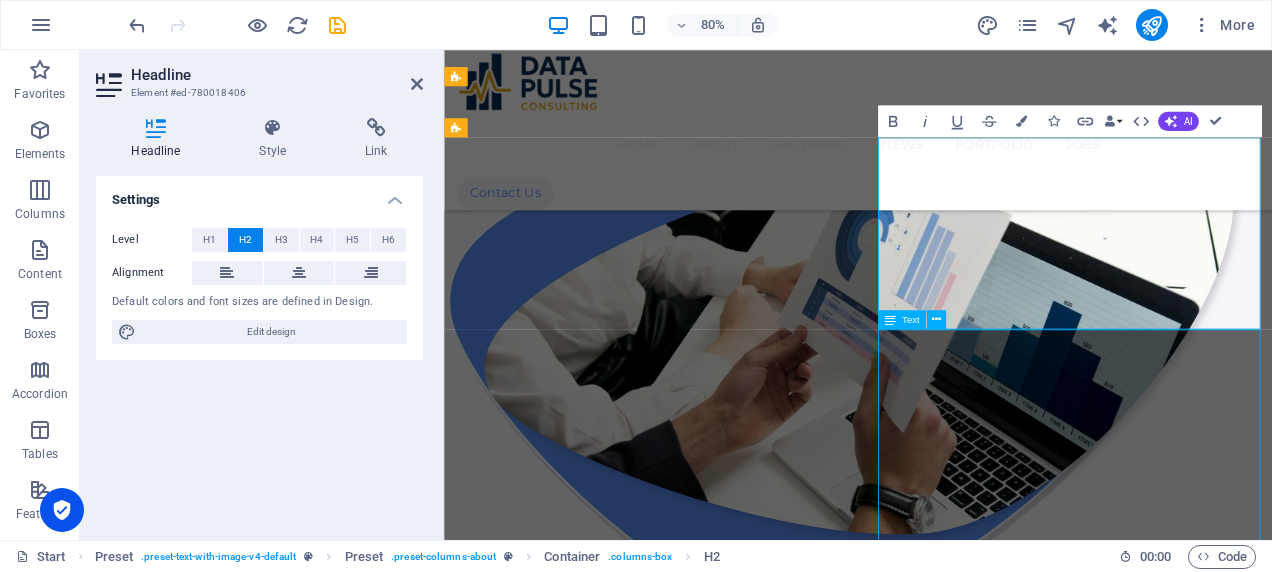 click on "At   Data Pulse Consulting ,  we bridge strategy with execution, offering a dynamic blend of insight-driven advisory and hands-on operational support. Our strength lies in combining deep market understanding with tailored solutions across project management, research, innovation, and business services. As a lean and focused consultancy, we prioritize agility, precision, and lasting client impact. Whether you're launching, optimizing, or scaling, we deliver with integrity, clarity, and commitment-pulsating success from insights to implementation." at bounding box center [961, 3959] 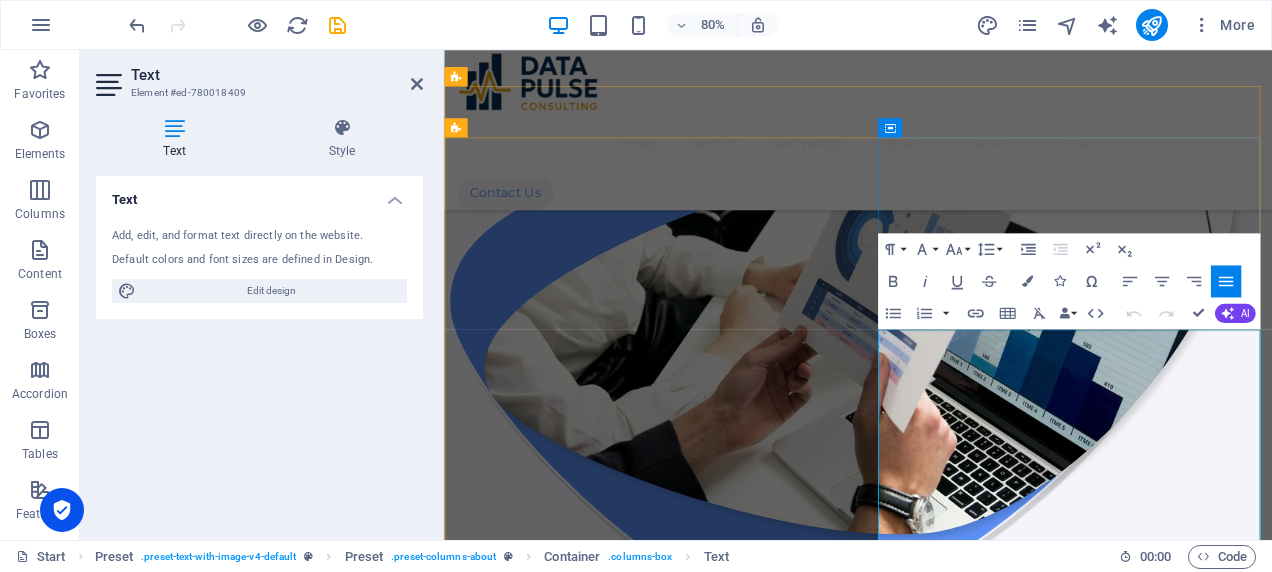 click on "At" at bounding box center [461, 3868] 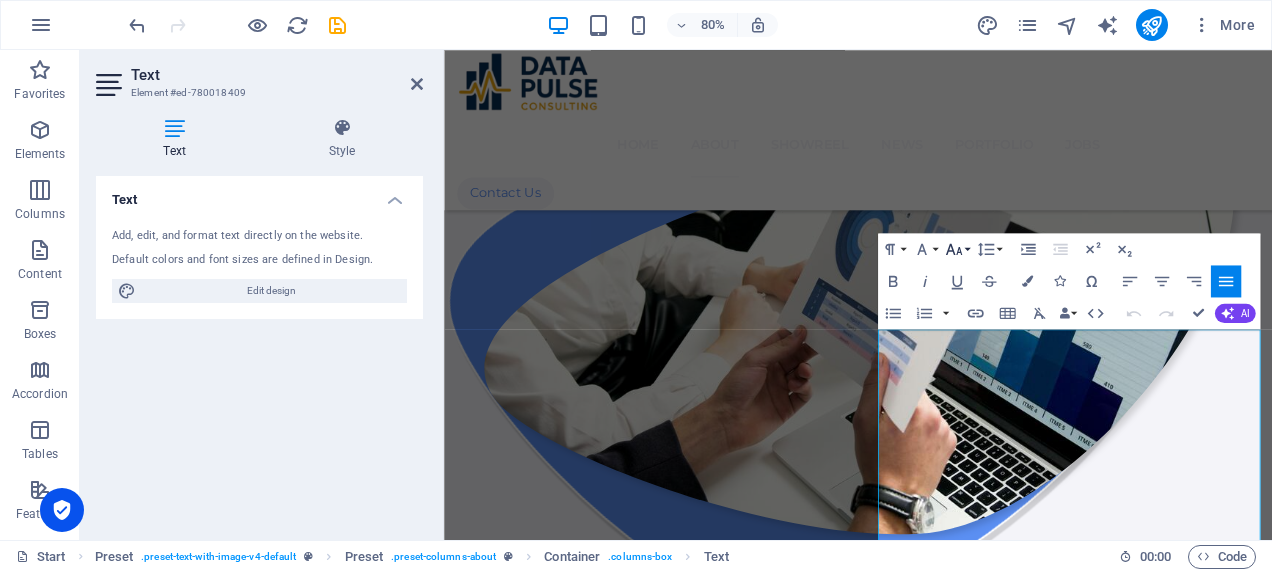 click on "Font Size" at bounding box center [957, 249] 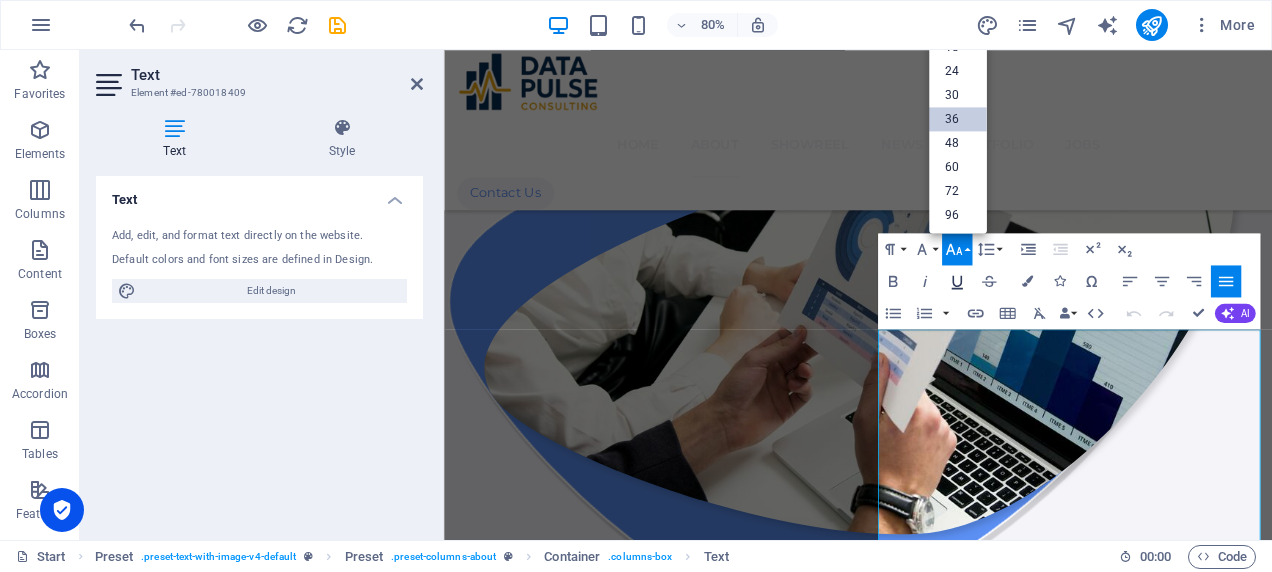 scroll, scrollTop: 160, scrollLeft: 0, axis: vertical 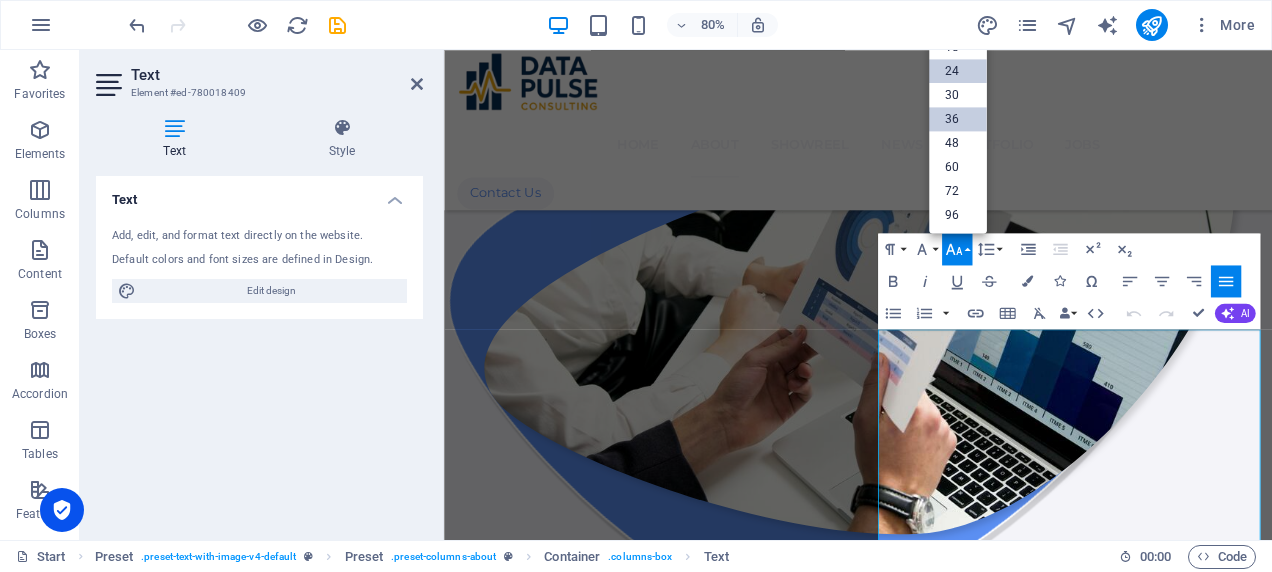 click on "24" at bounding box center [958, 71] 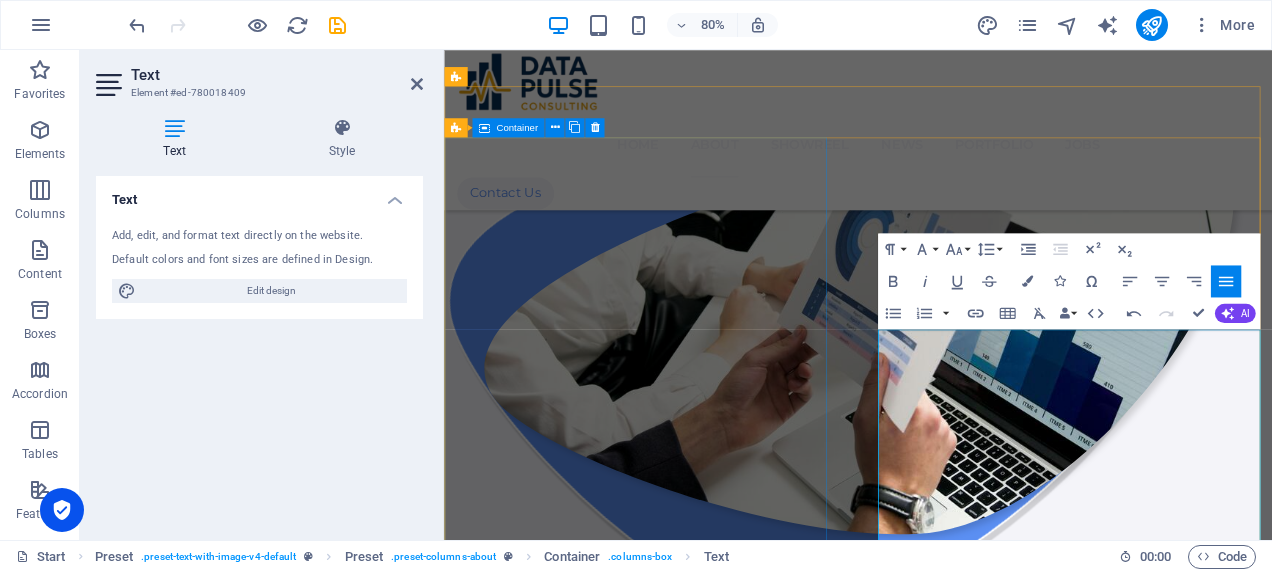 click on ".cls-1{fill:#1a171b;stroke:#fff;stroke-miterlimit:10;} Element 2" at bounding box center (961, 3202) 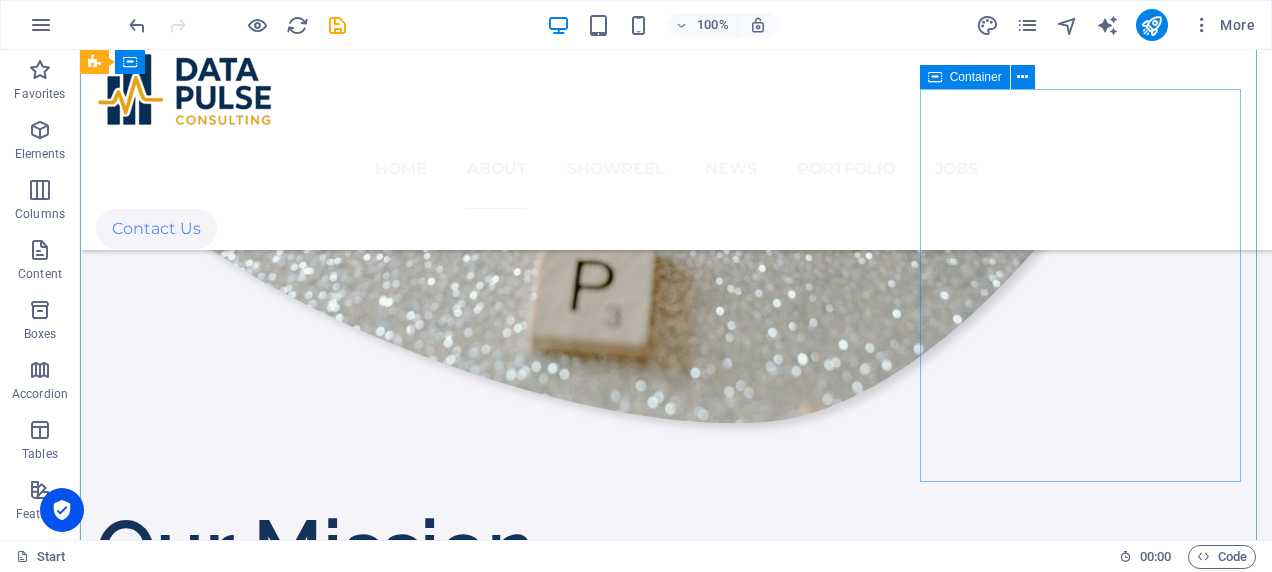scroll, scrollTop: 4392, scrollLeft: 0, axis: vertical 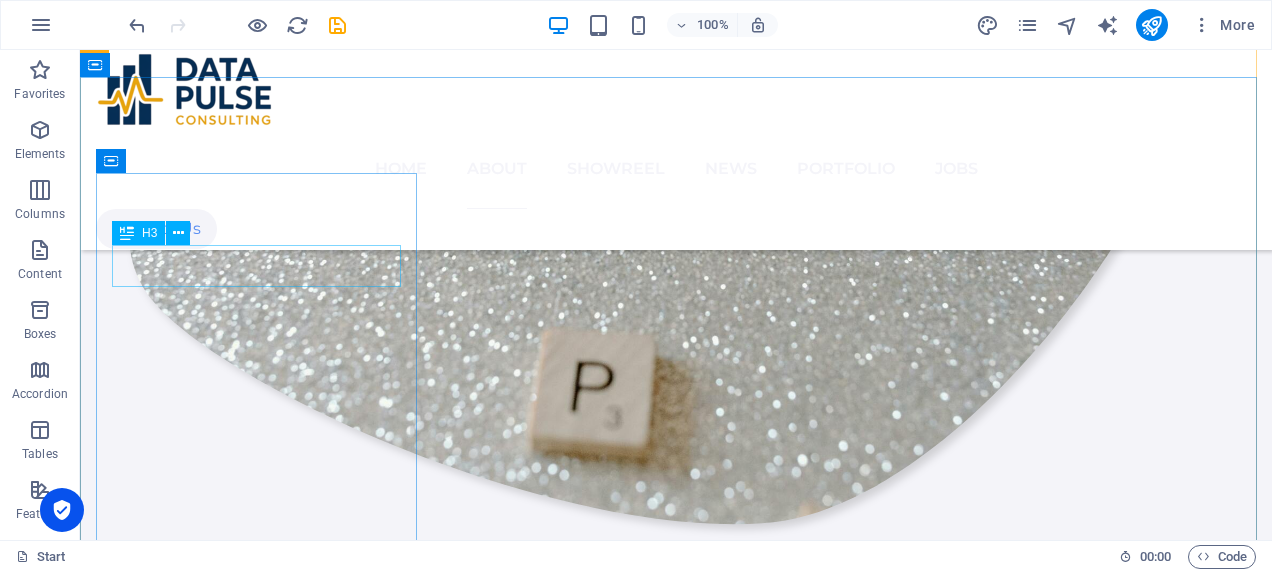 click on "Address" at bounding box center [676, 4616] 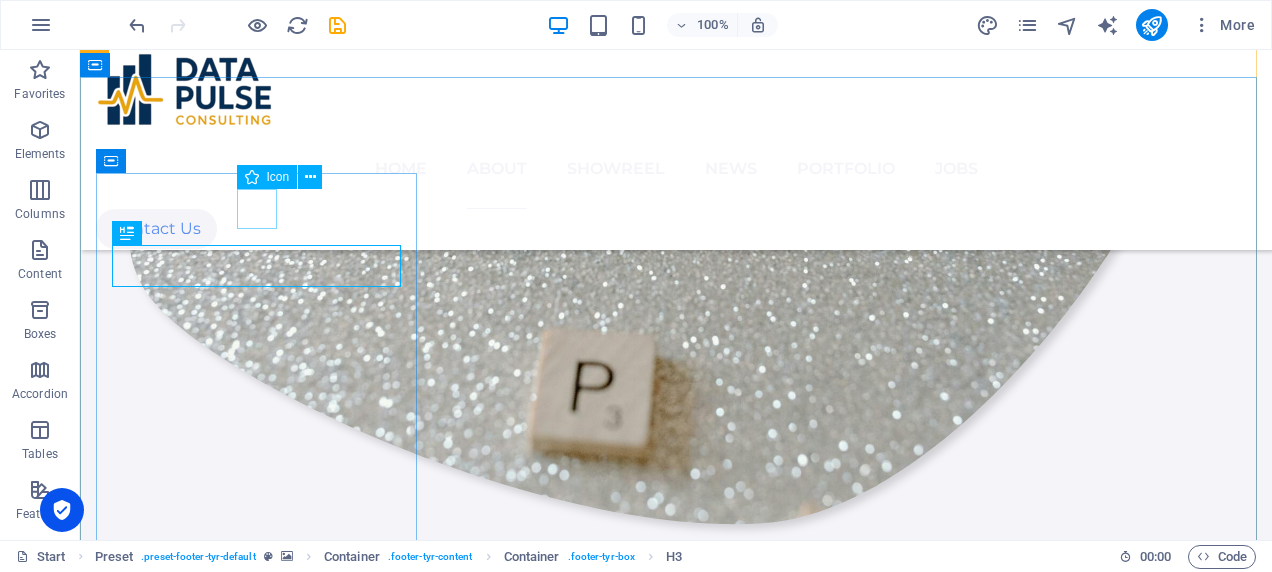 click at bounding box center (676, 4559) 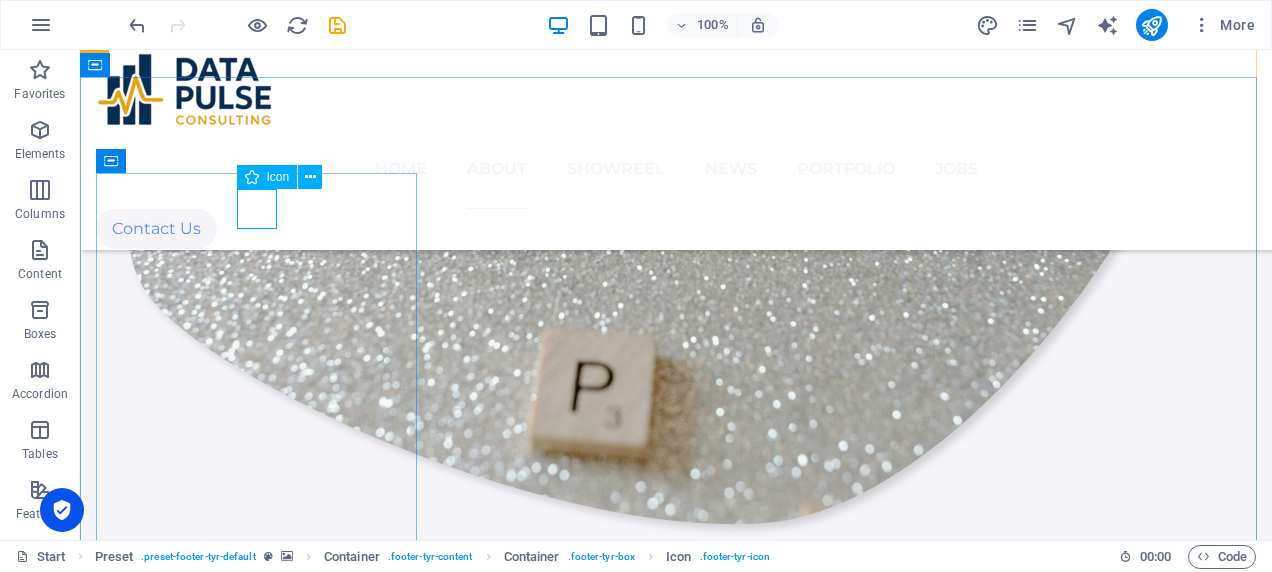 click at bounding box center [676, 4559] 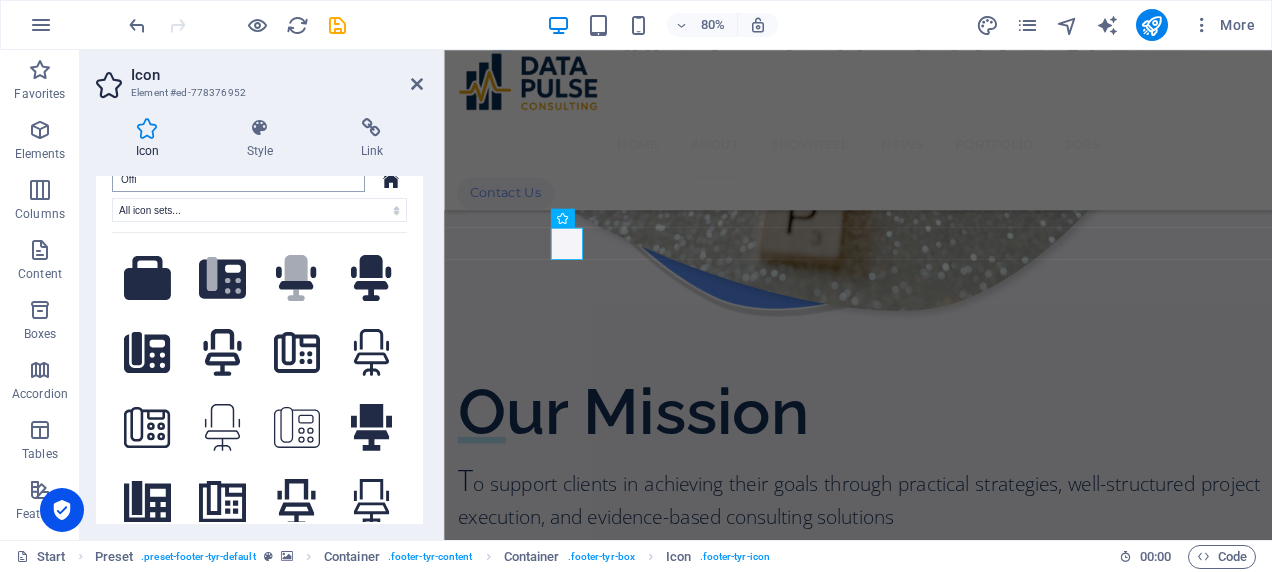 scroll, scrollTop: 58, scrollLeft: 0, axis: vertical 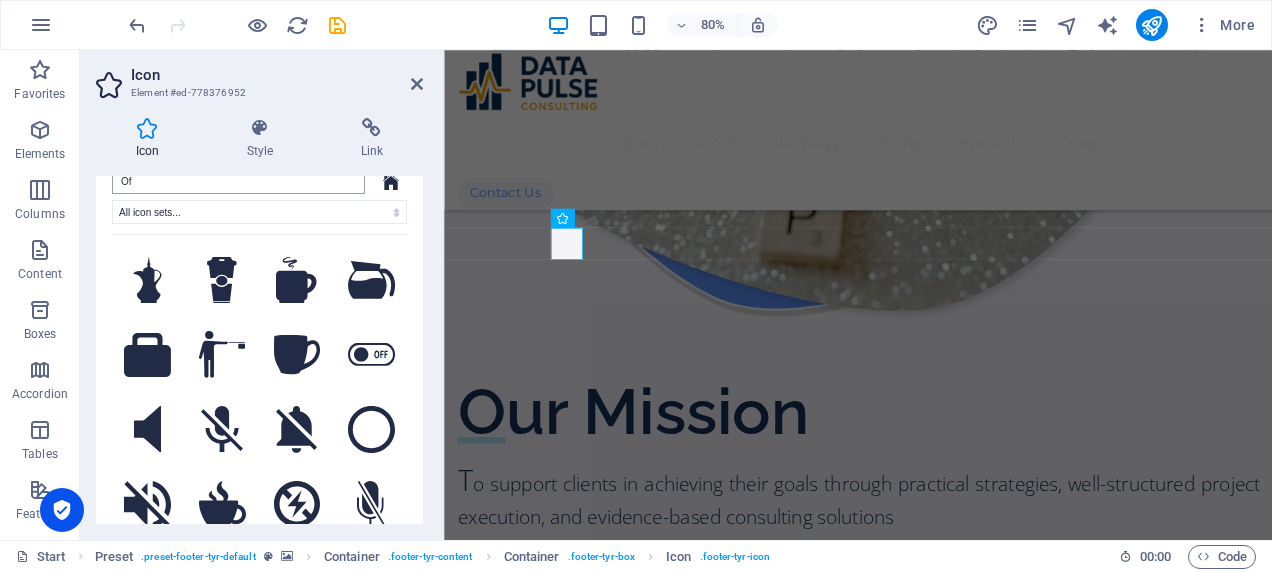 type on "O" 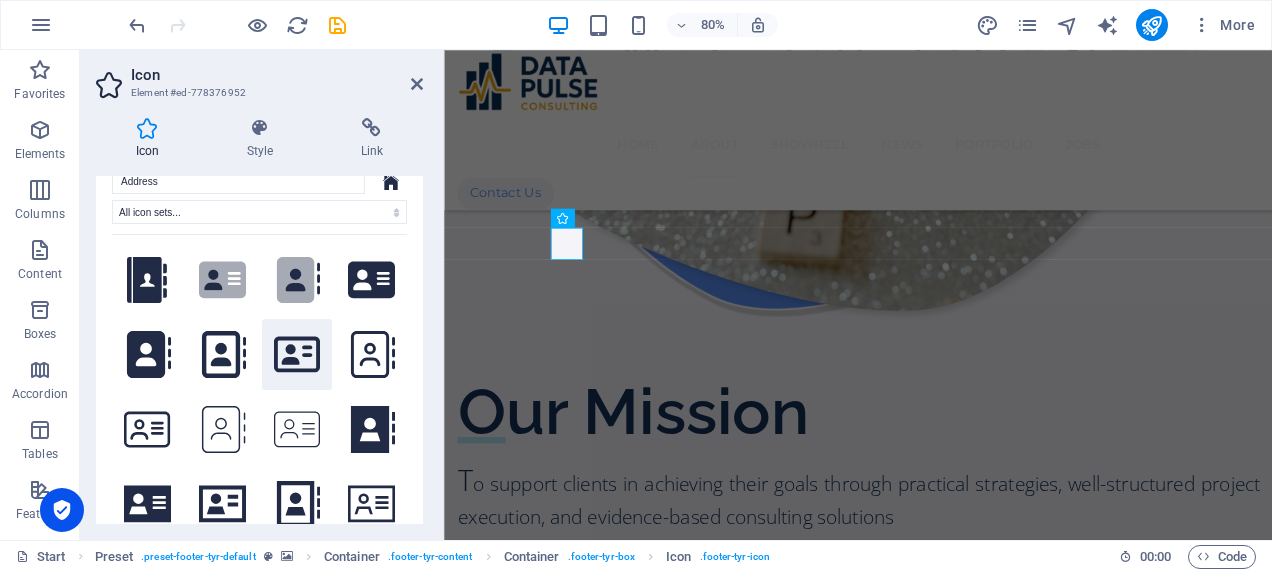 scroll, scrollTop: 0, scrollLeft: 0, axis: both 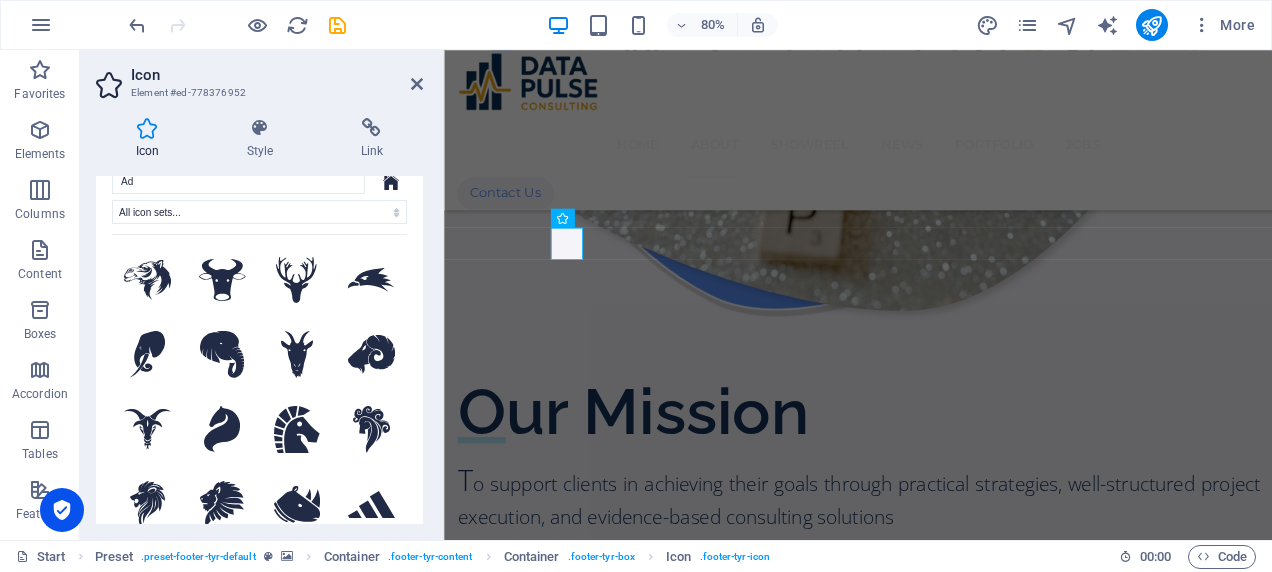 type on "A" 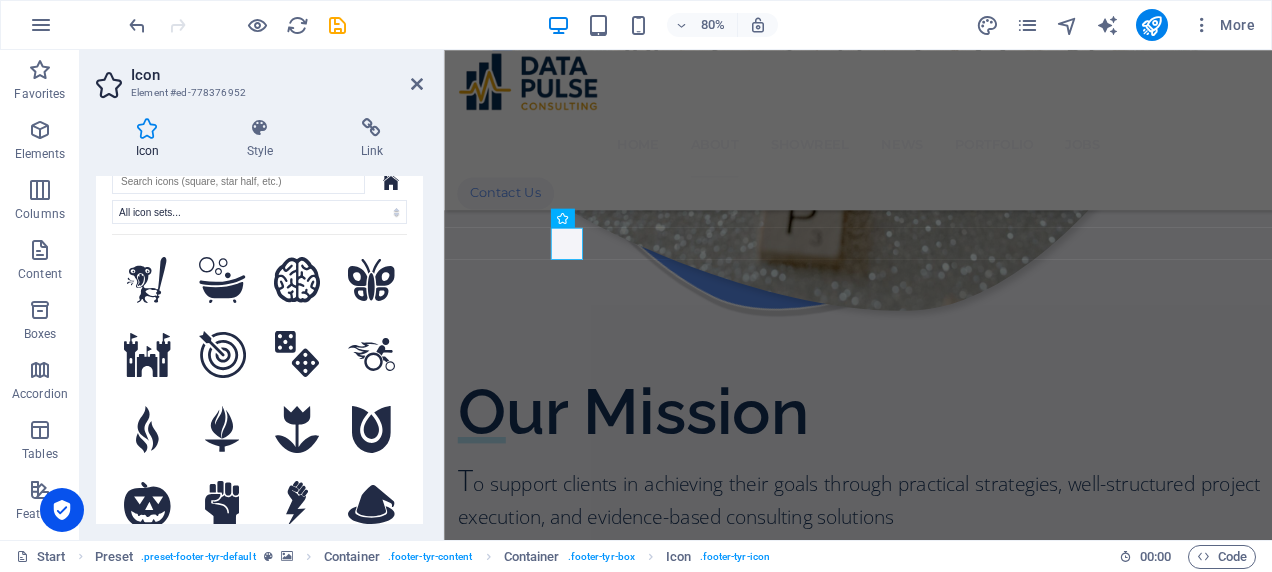 scroll, scrollTop: 52, scrollLeft: 0, axis: vertical 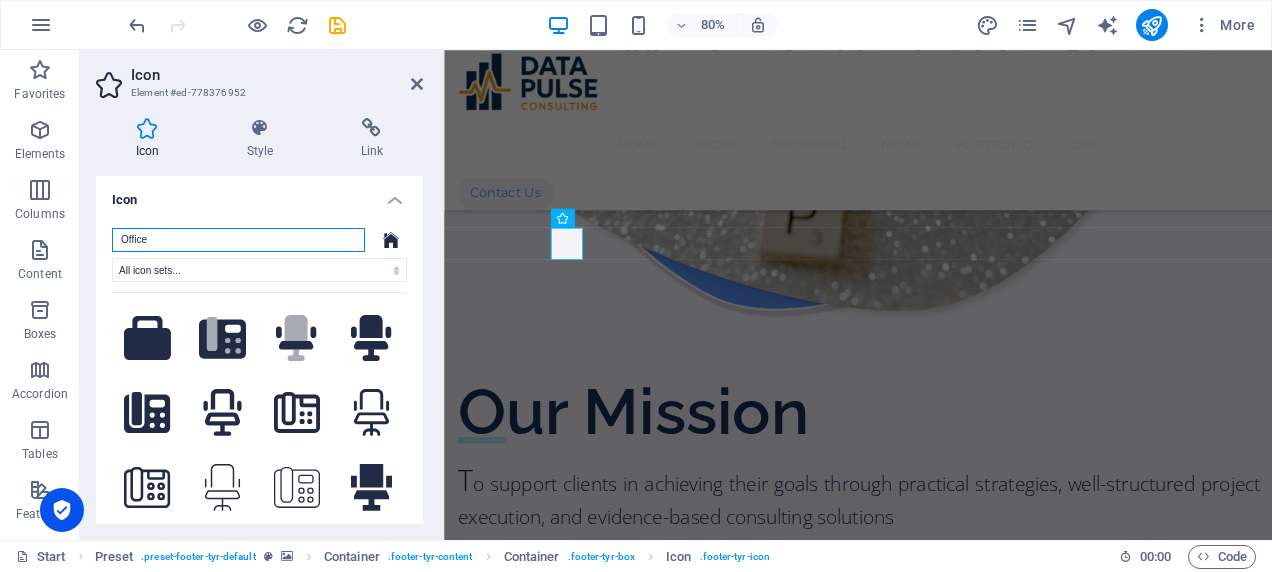 click on "Office" at bounding box center [238, 240] 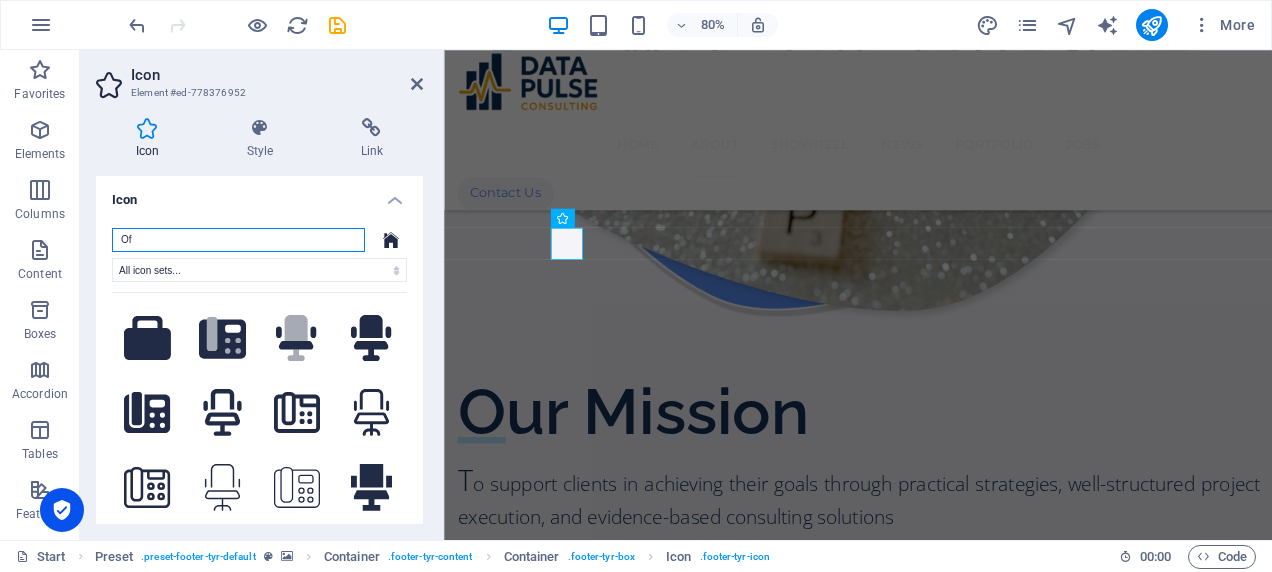 type on "O" 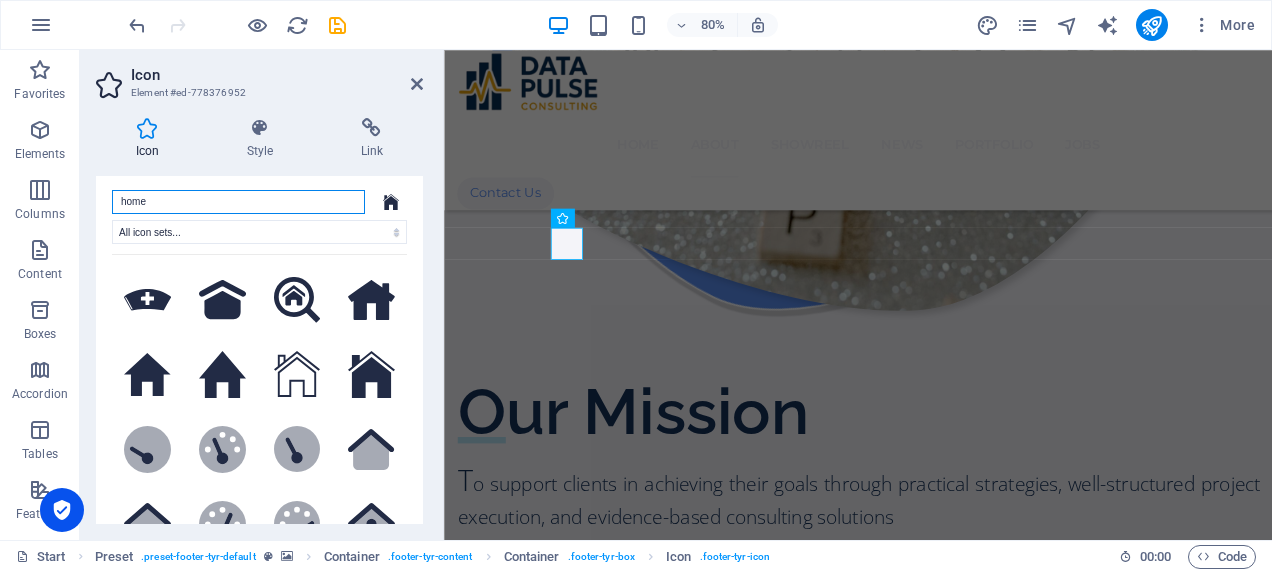scroll, scrollTop: 14, scrollLeft: 0, axis: vertical 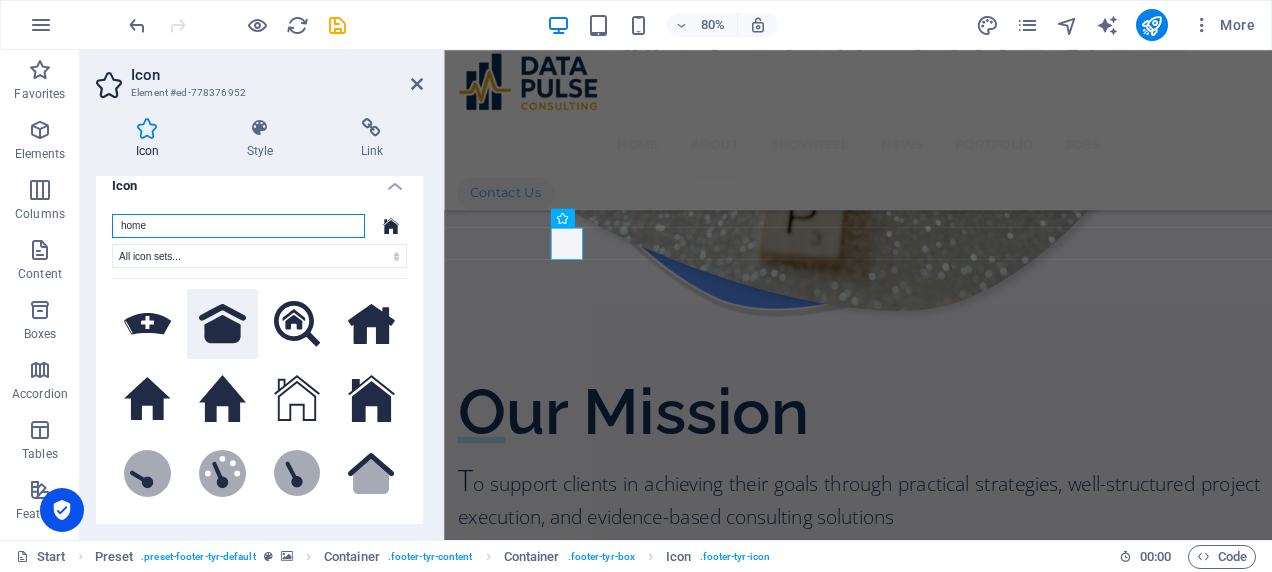 type on "home" 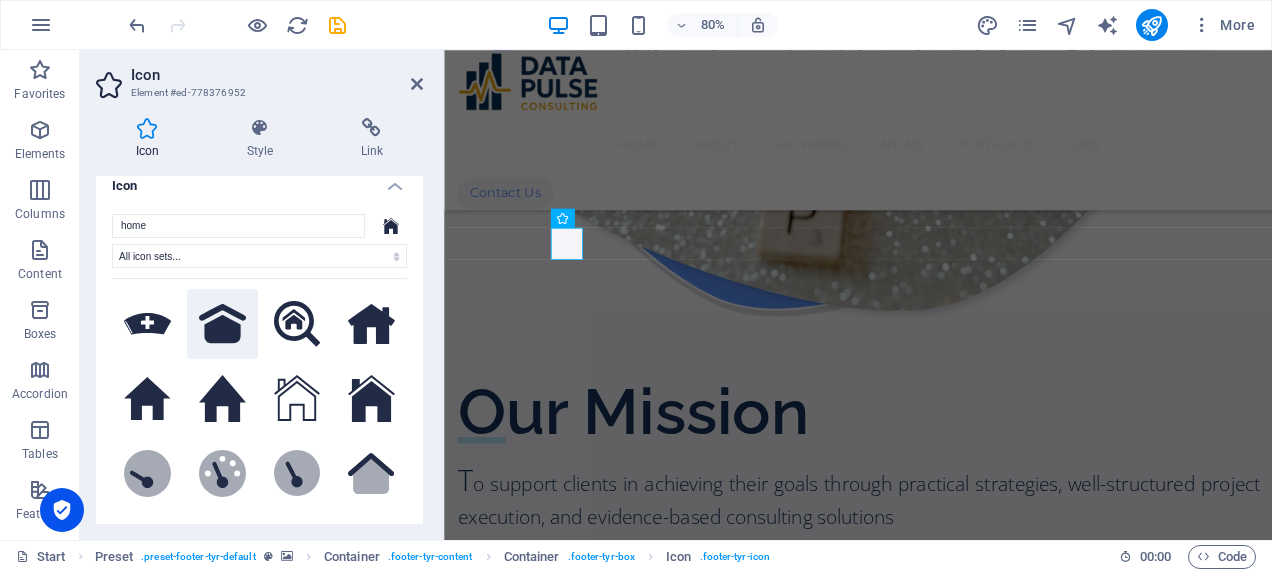 click 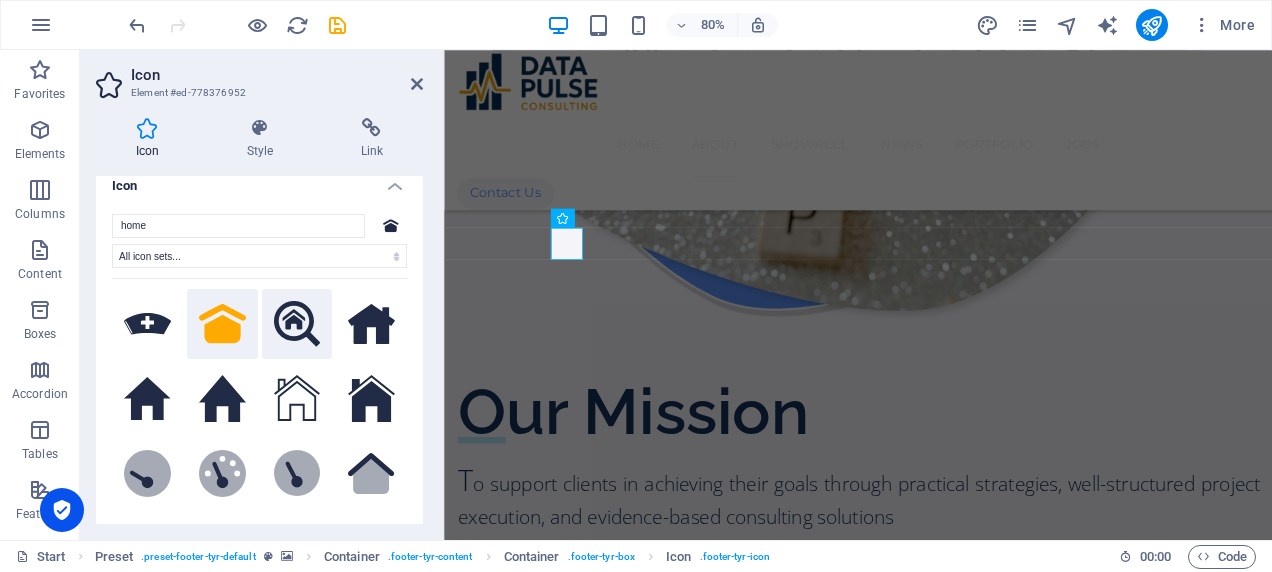 click 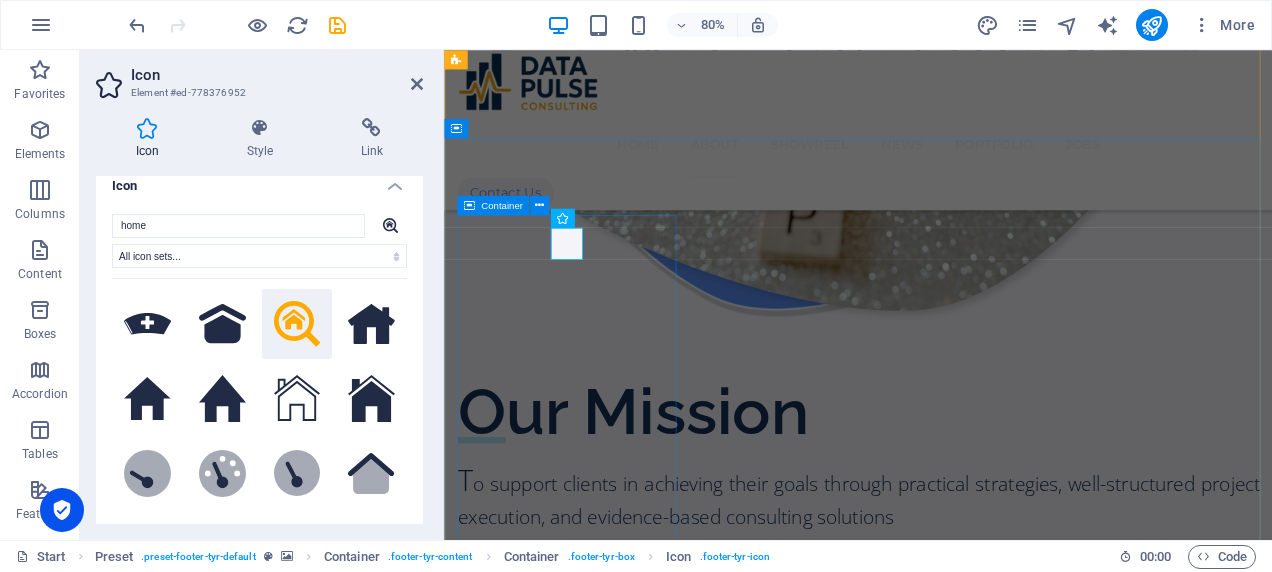 click on "Address [GEOGRAPHIC_DATA] [GEOGRAPHIC_DATA] Legal Notice  |  Privacy" at bounding box center (961, 4357) 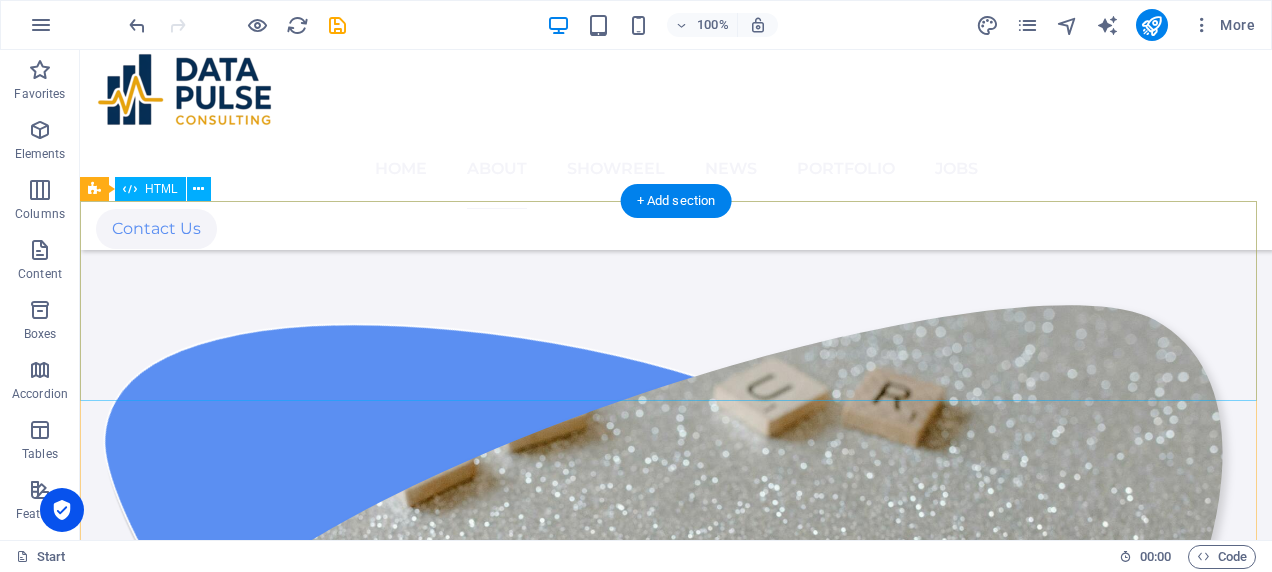 scroll, scrollTop: 4219, scrollLeft: 0, axis: vertical 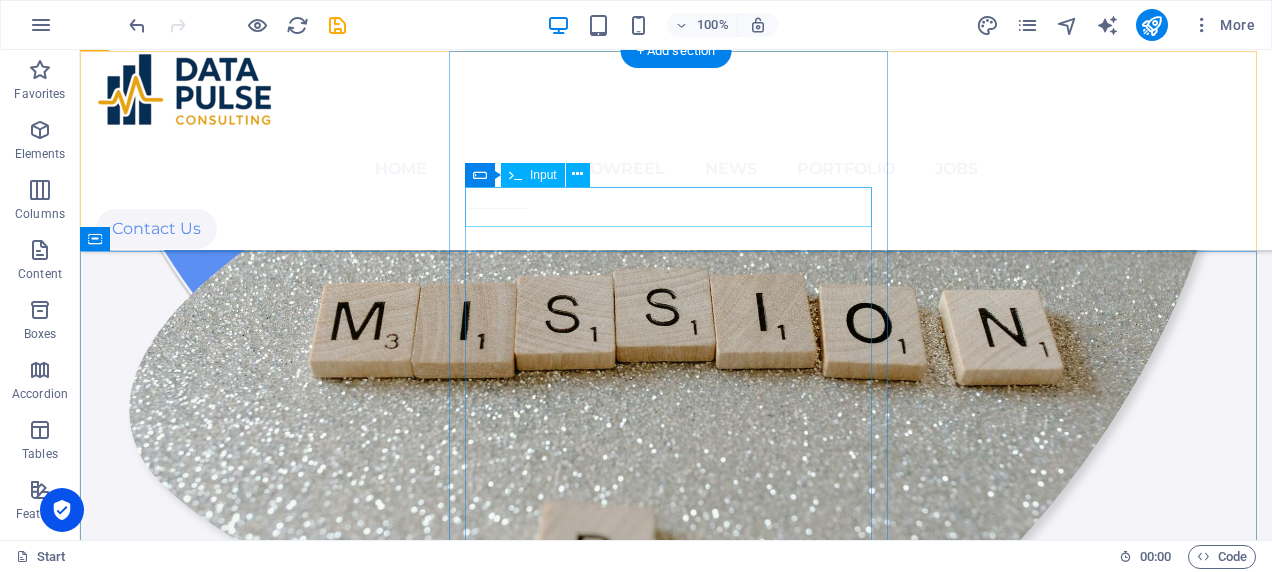click 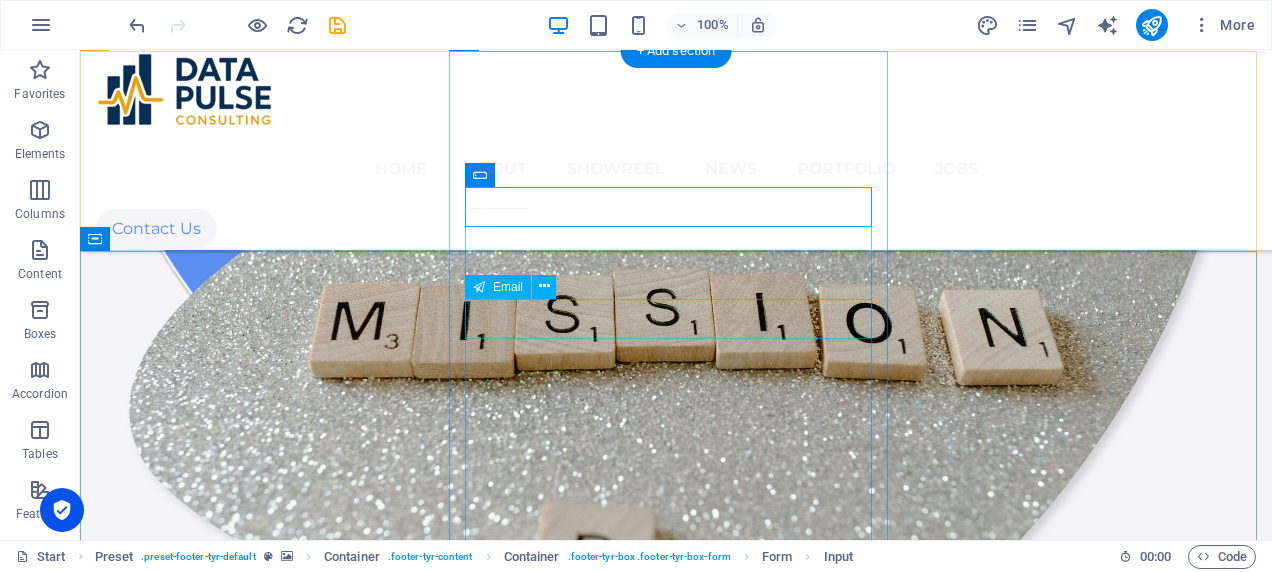 click 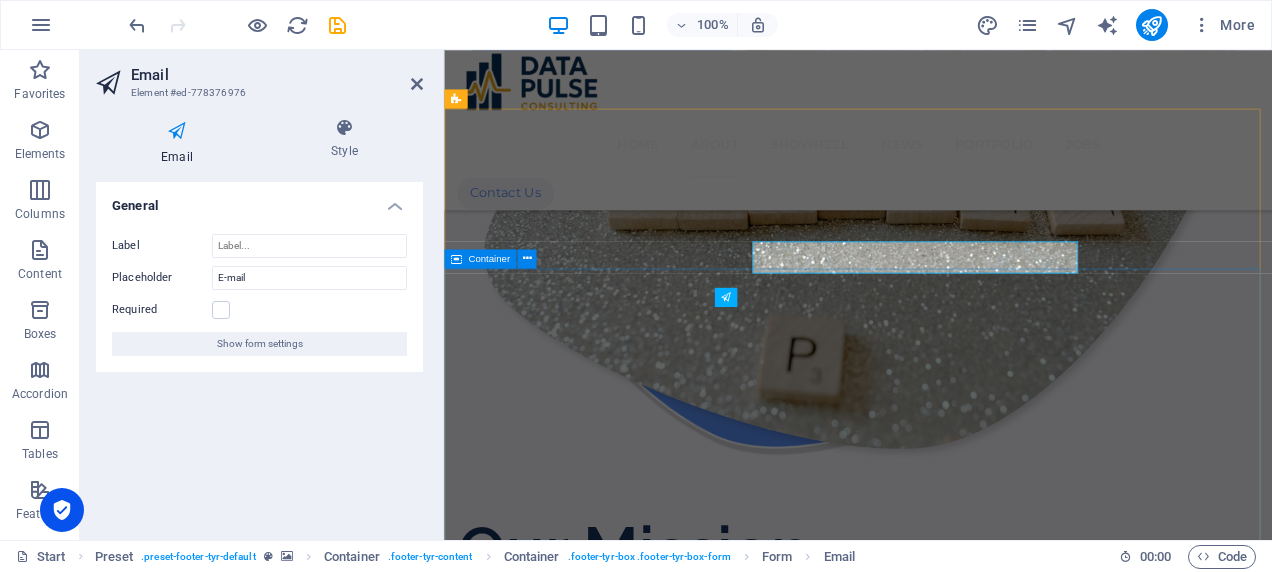 scroll, scrollTop: 4229, scrollLeft: 0, axis: vertical 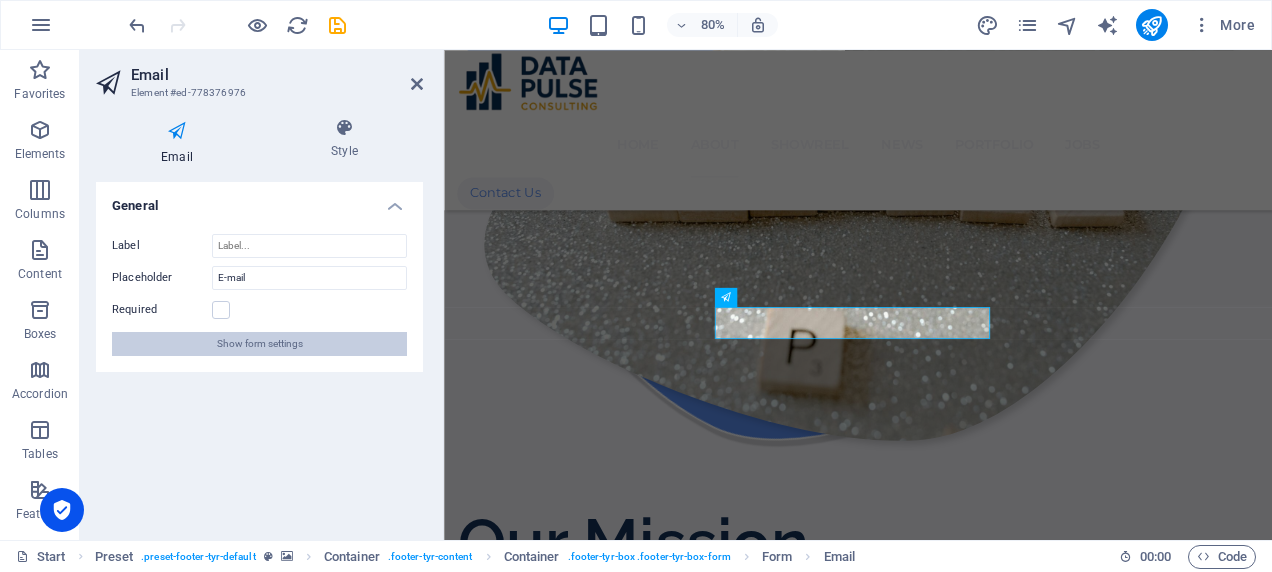click on "Show form settings" at bounding box center [260, 344] 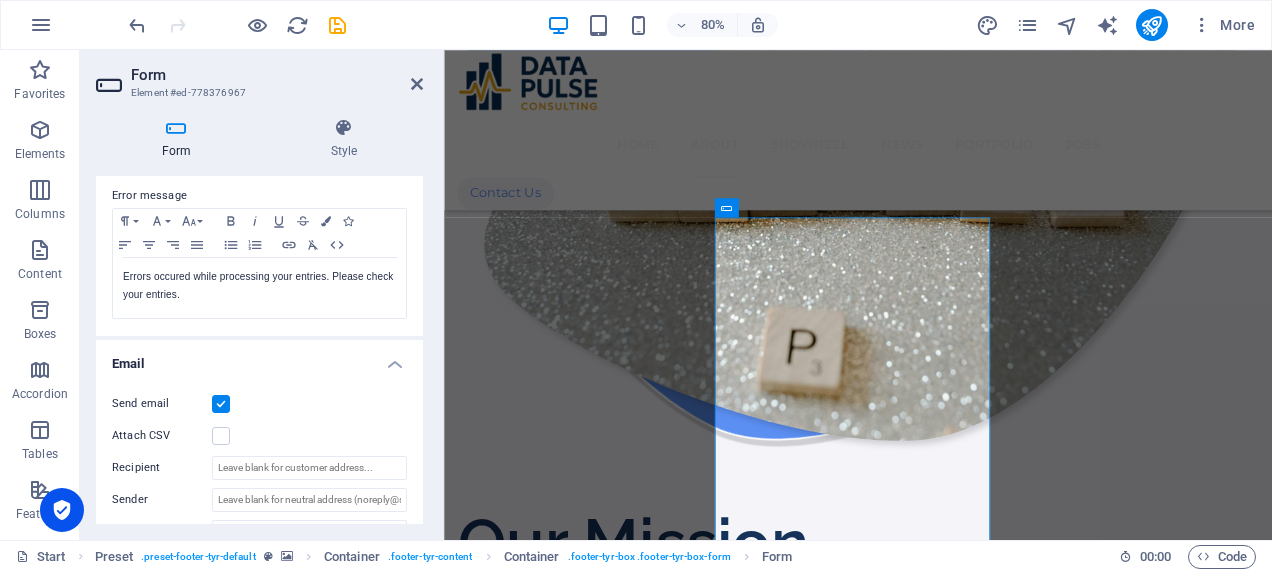 scroll, scrollTop: 0, scrollLeft: 0, axis: both 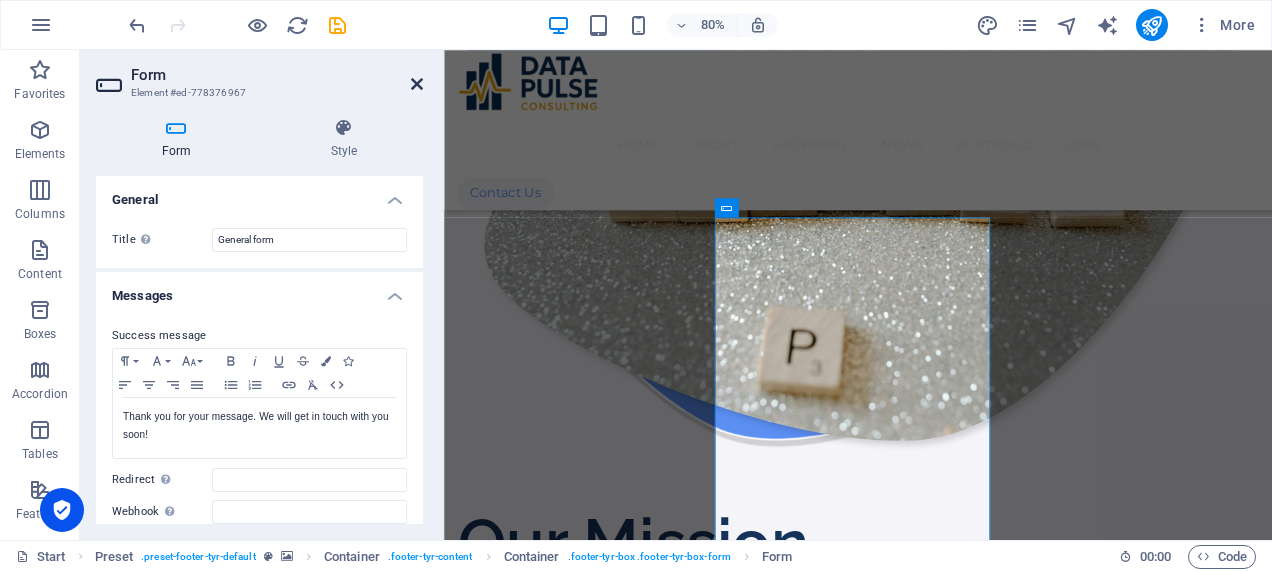 click at bounding box center (417, 84) 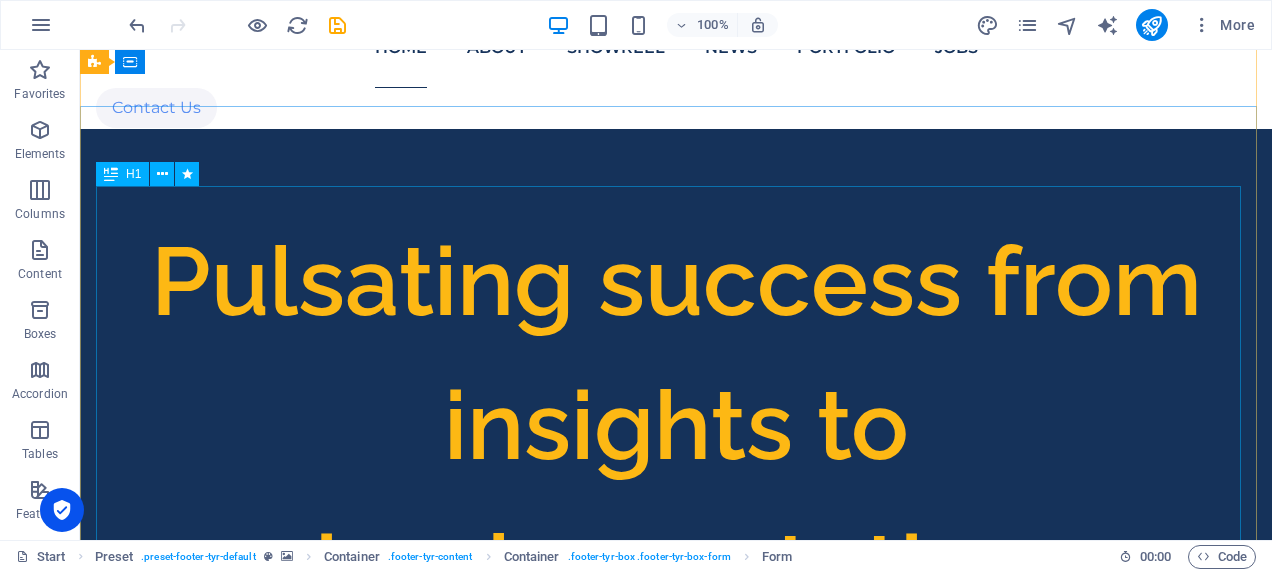scroll, scrollTop: 0, scrollLeft: 0, axis: both 